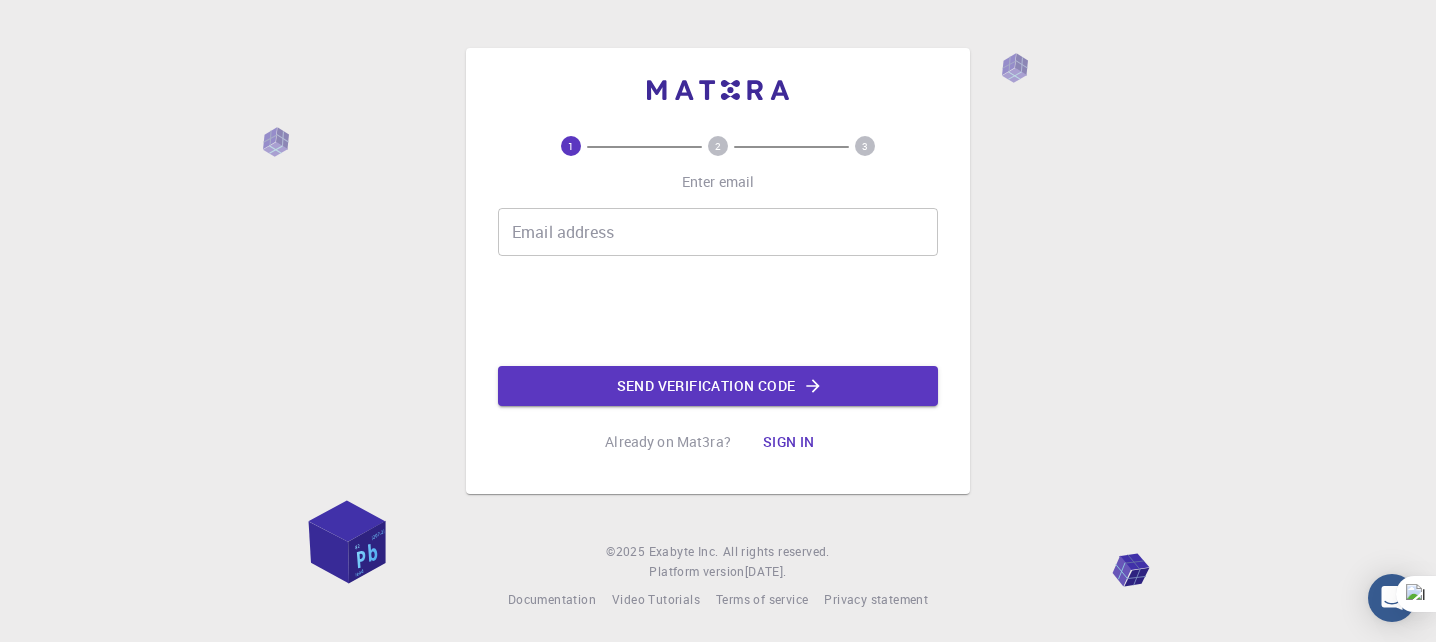 scroll, scrollTop: 0, scrollLeft: 0, axis: both 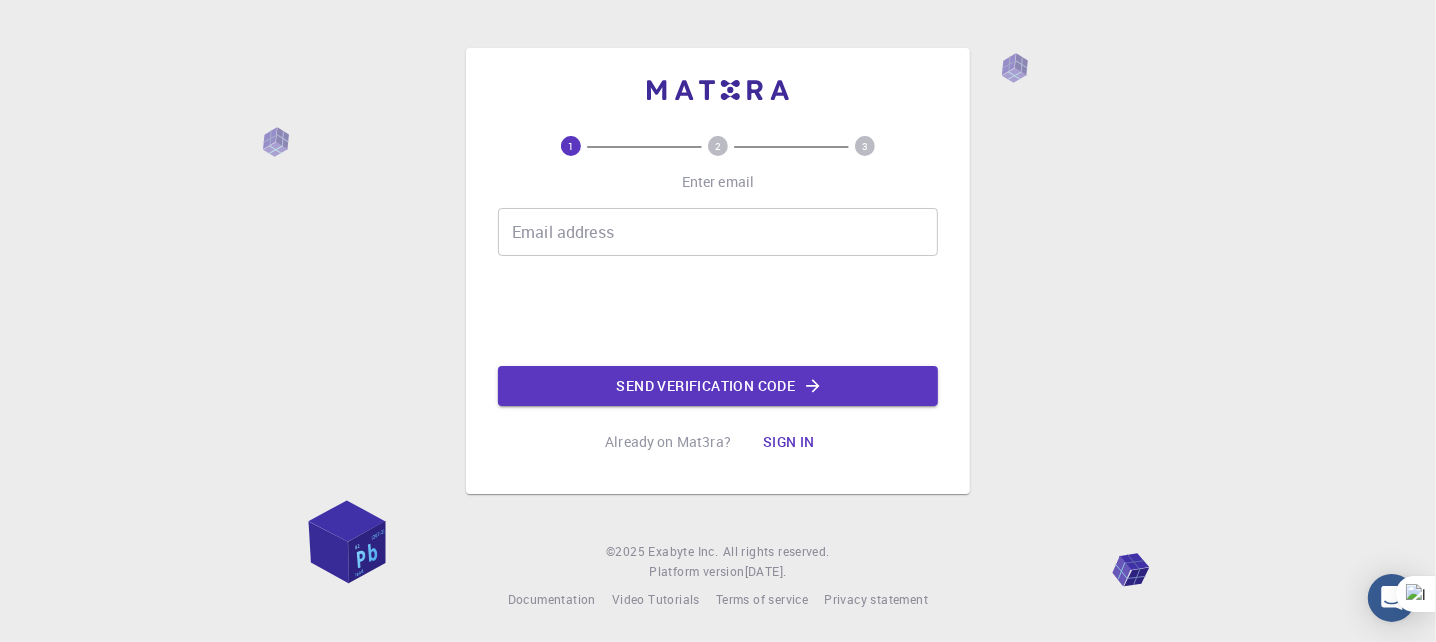 click on "Email address" at bounding box center [718, 232] 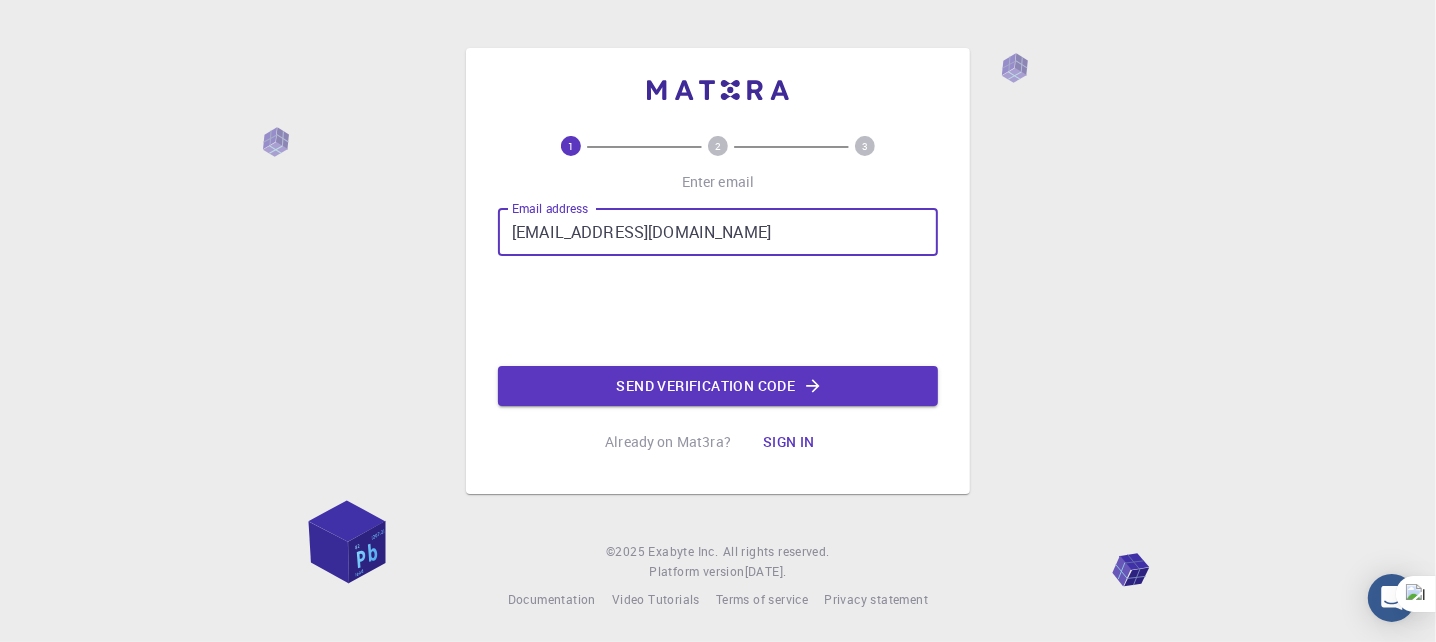click on "[EMAIL_ADDRESS][DOMAIN_NAME]" at bounding box center [718, 232] 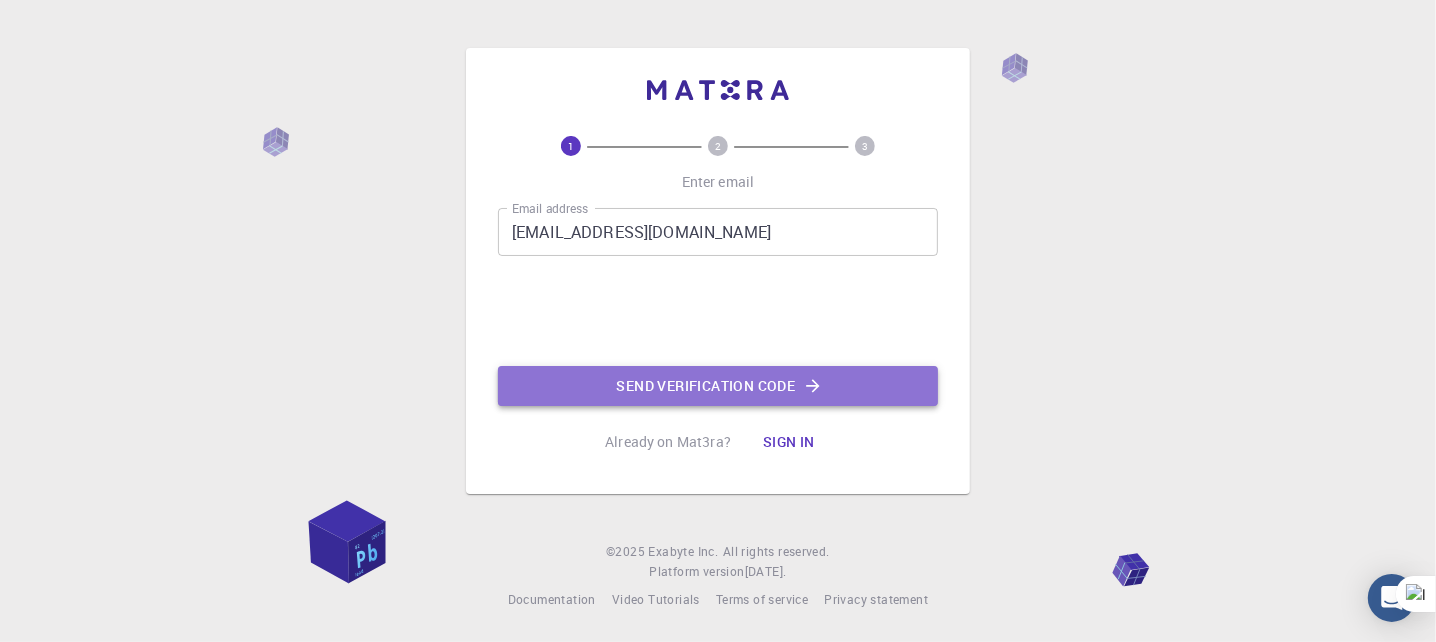 click 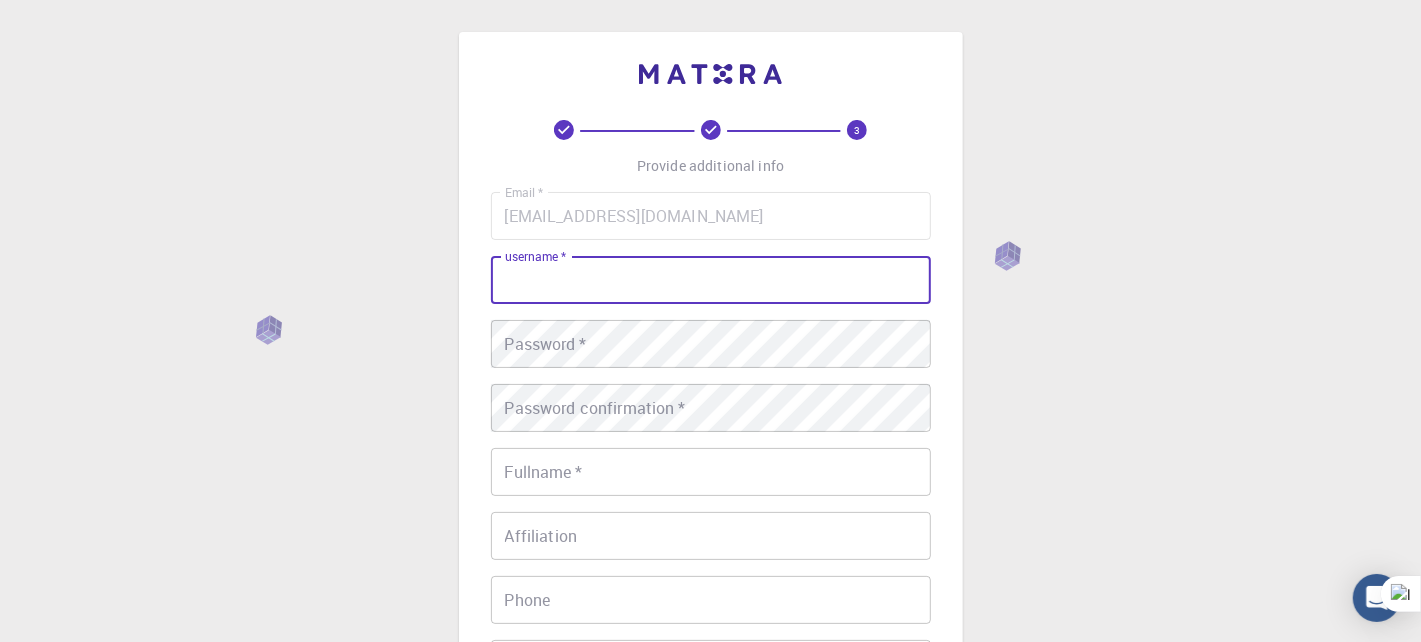 click on "username   *" at bounding box center [711, 280] 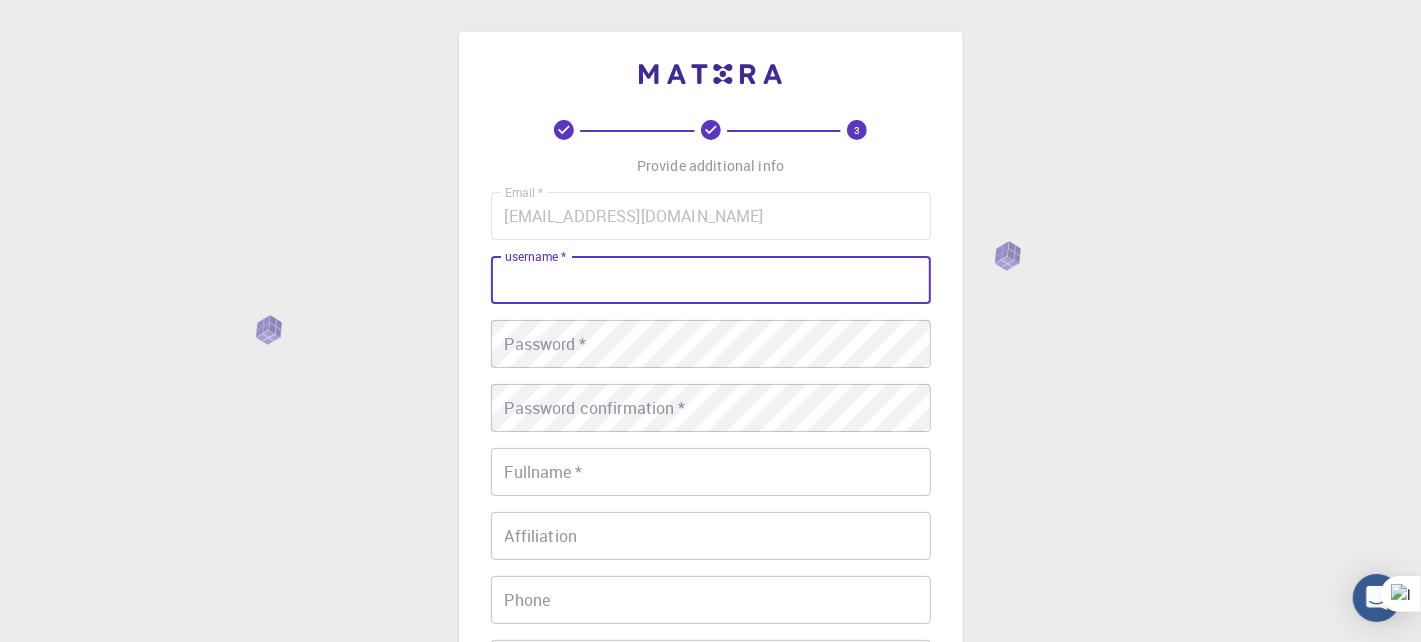 type on "scossy" 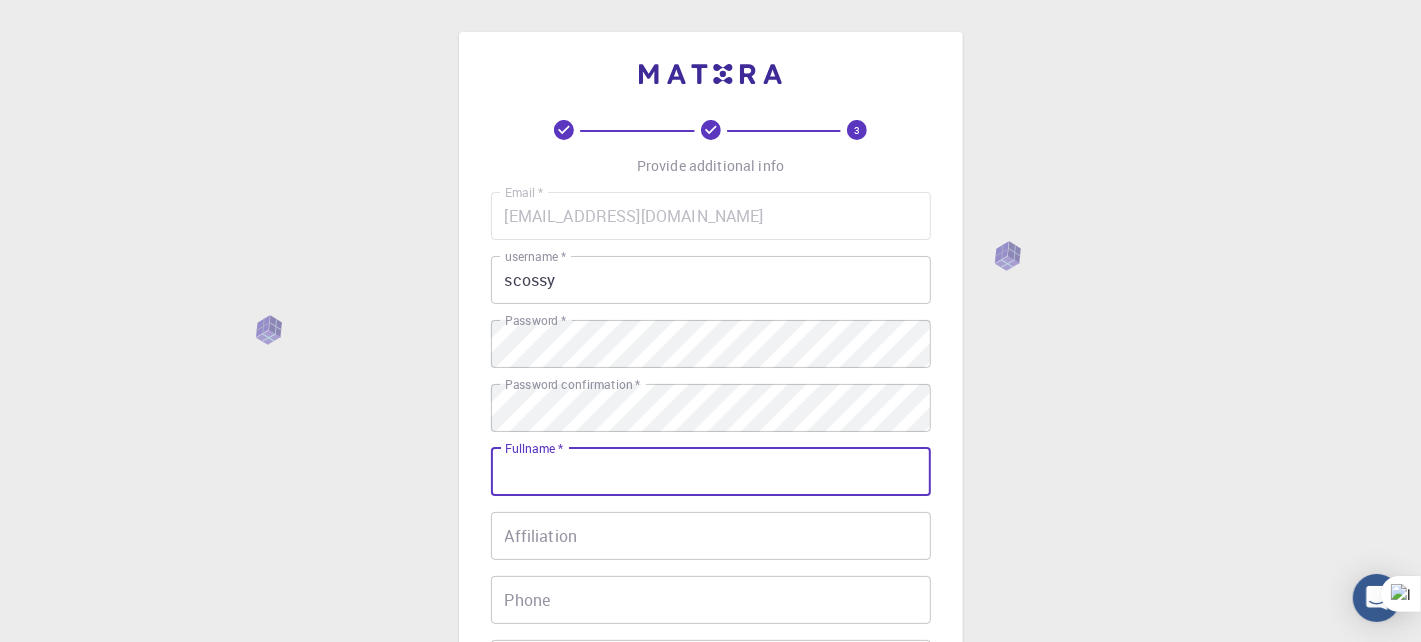 click on "Fullname   *" at bounding box center (711, 472) 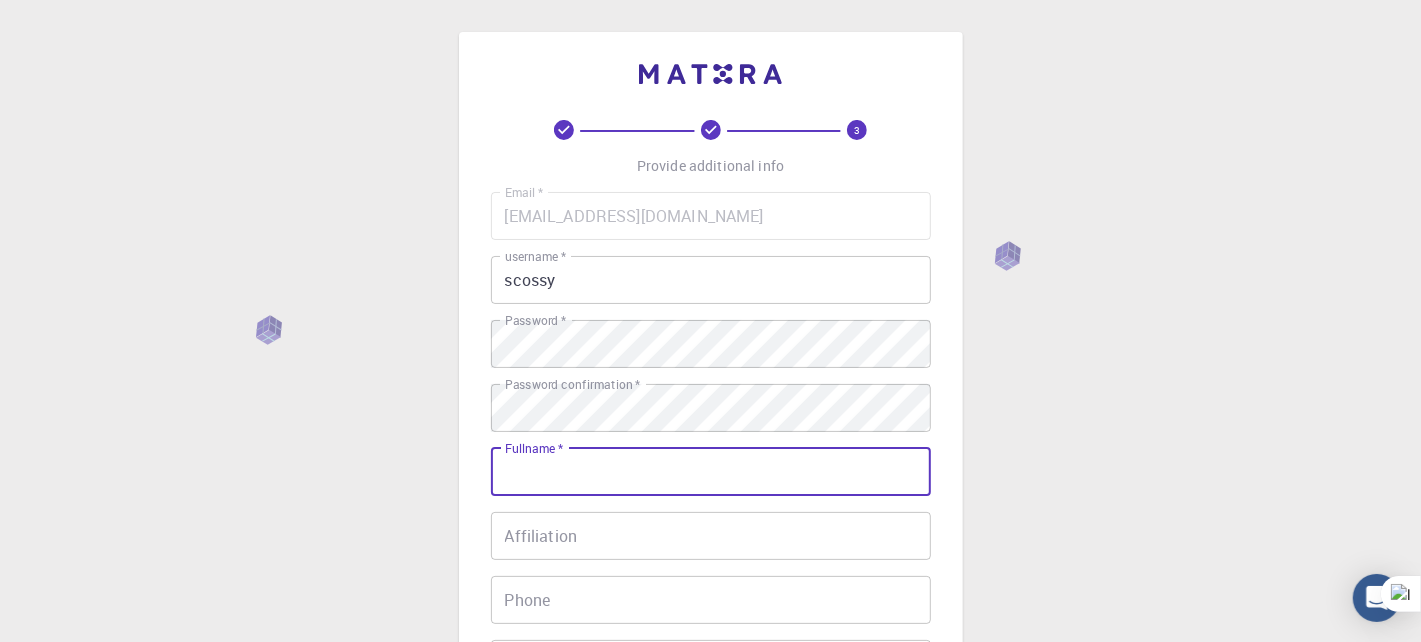 type on "Sadí Cossy Isasi" 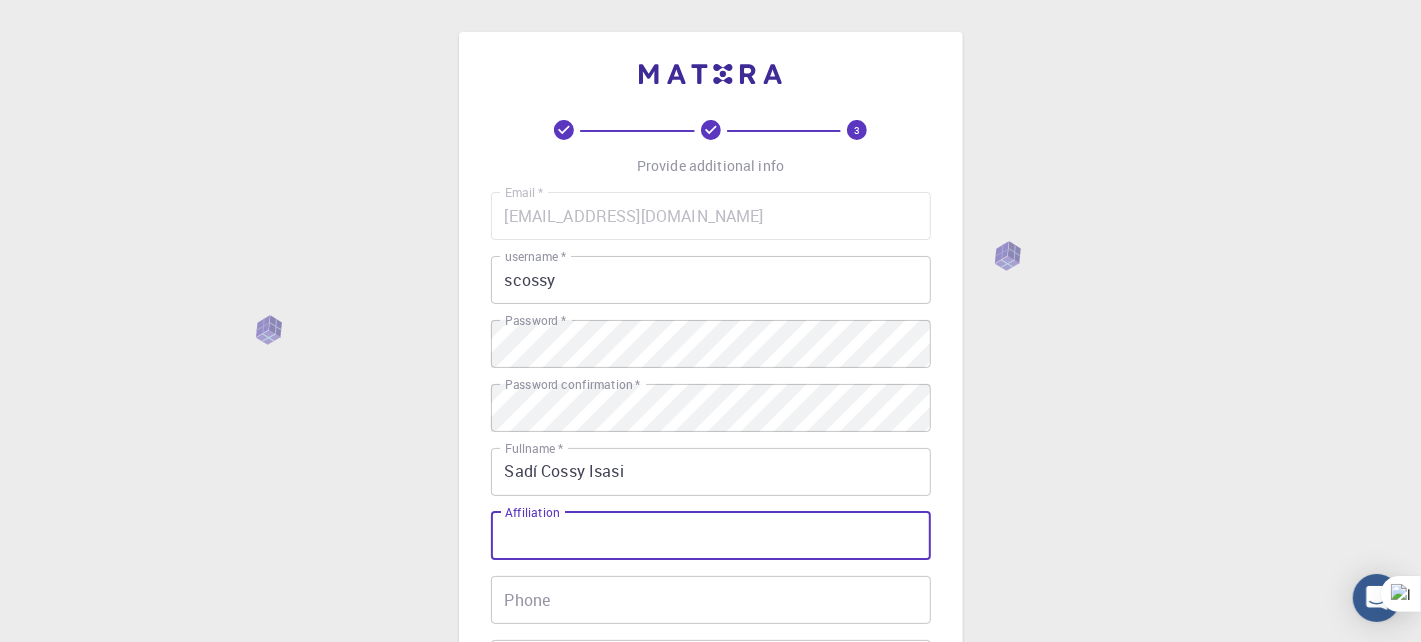 click on "Affiliation" at bounding box center (711, 536) 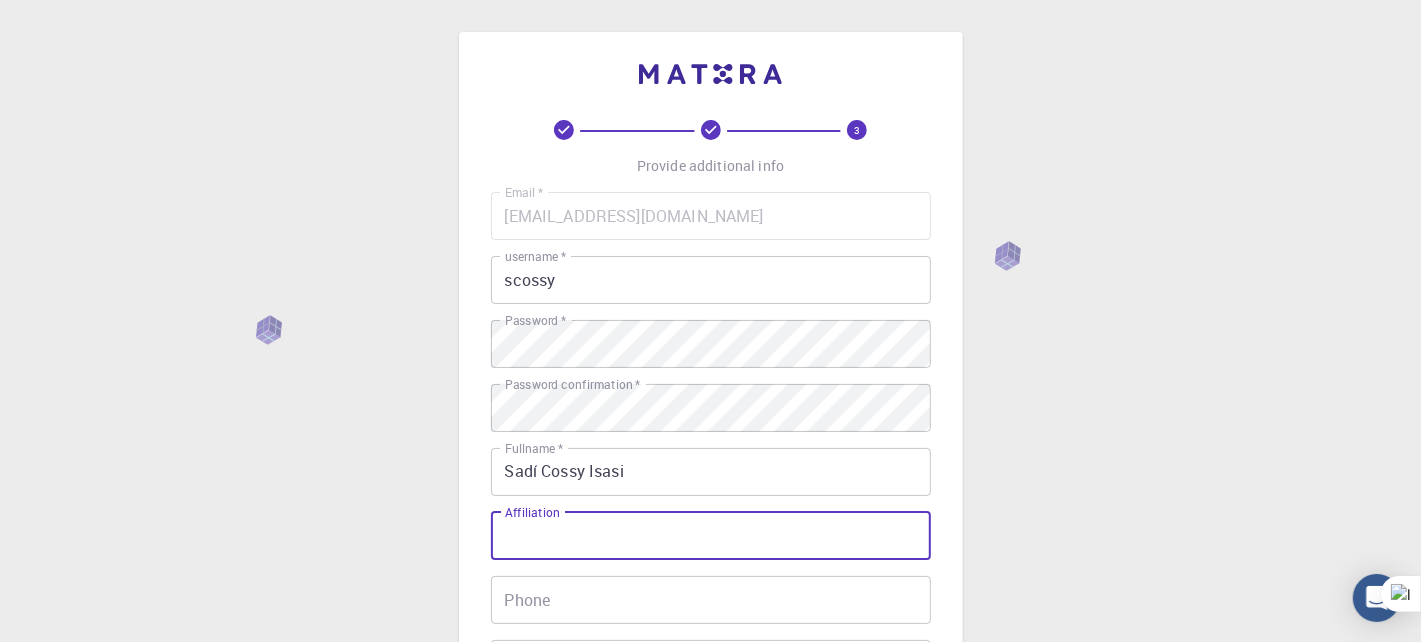 type on "[GEOGRAPHIC_DATA]" 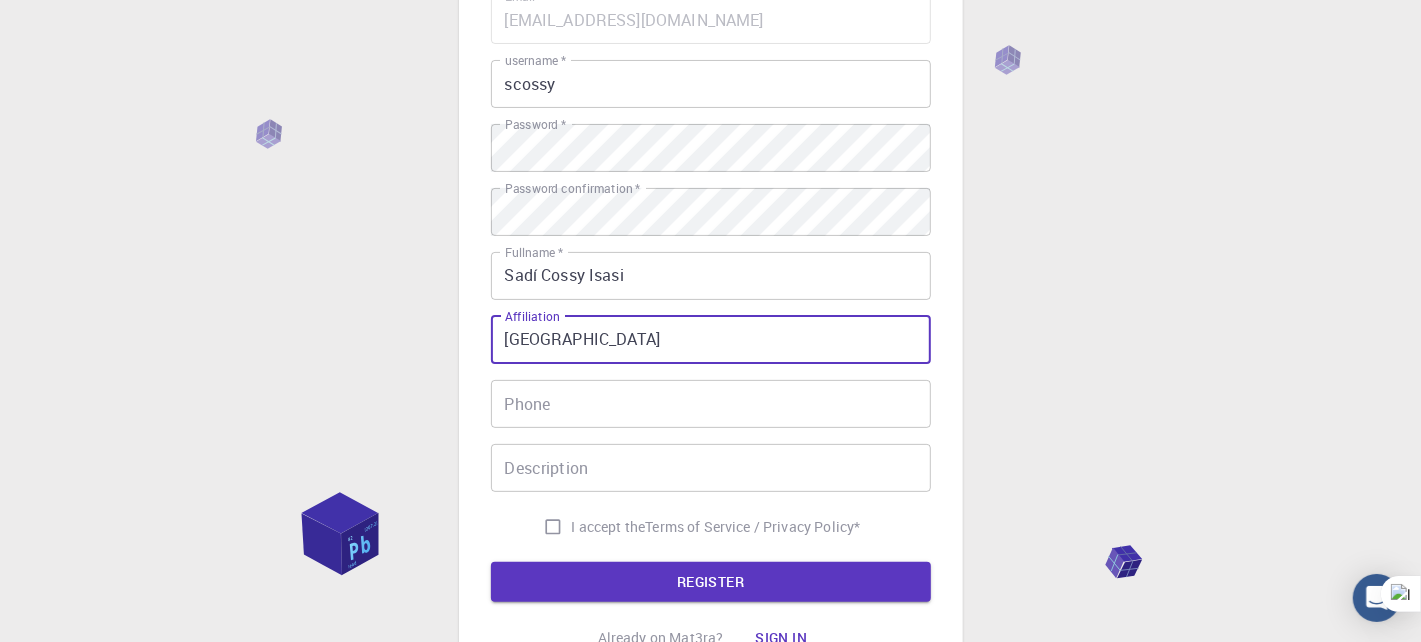 scroll, scrollTop: 200, scrollLeft: 0, axis: vertical 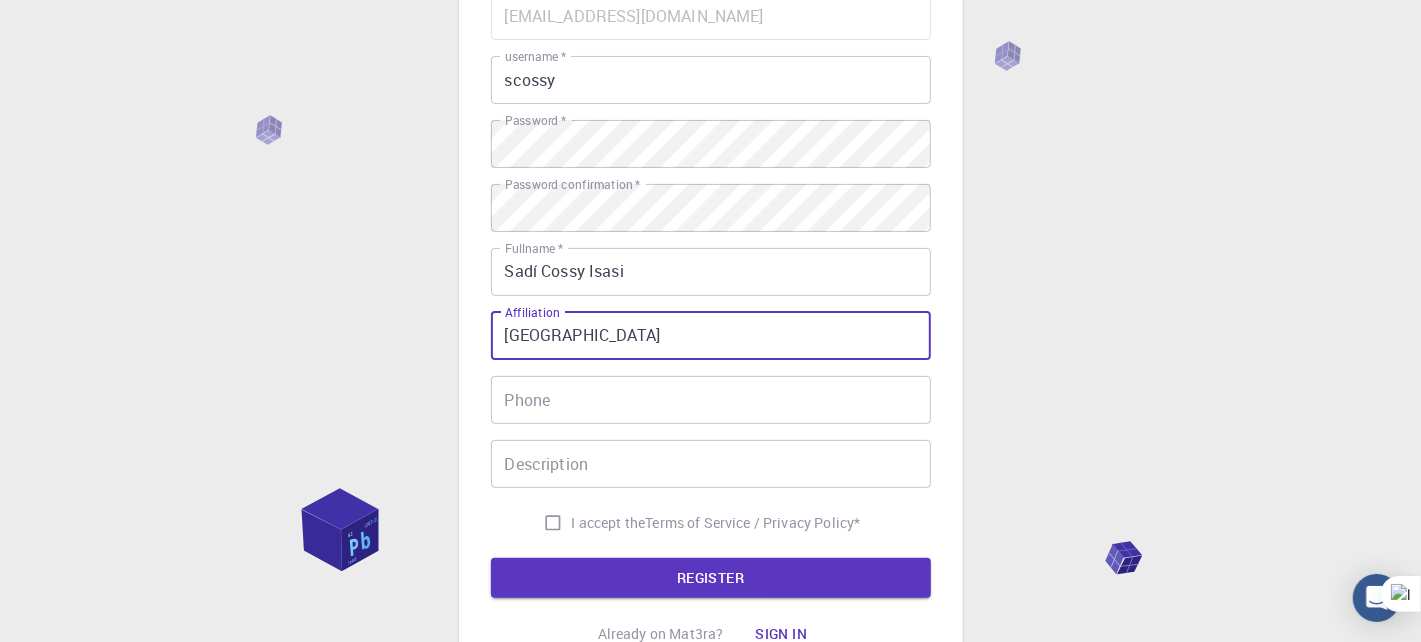 click on "Phone" at bounding box center [711, 400] 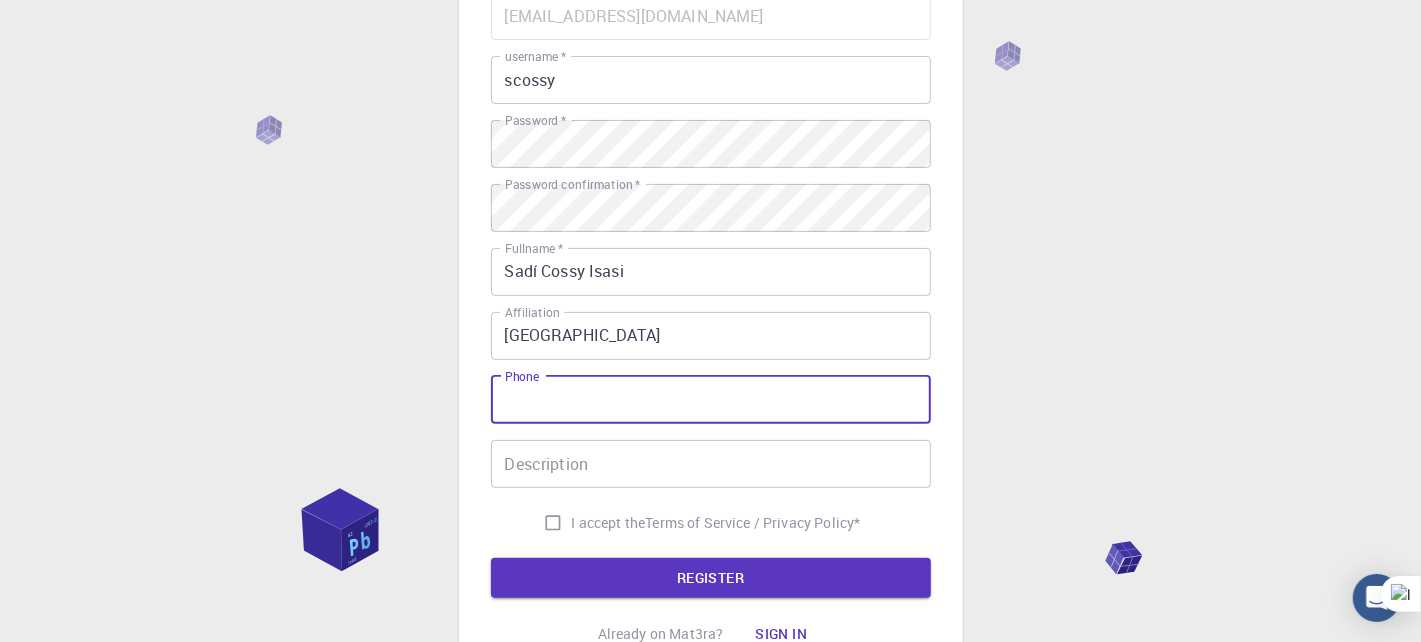 type on "03513362412" 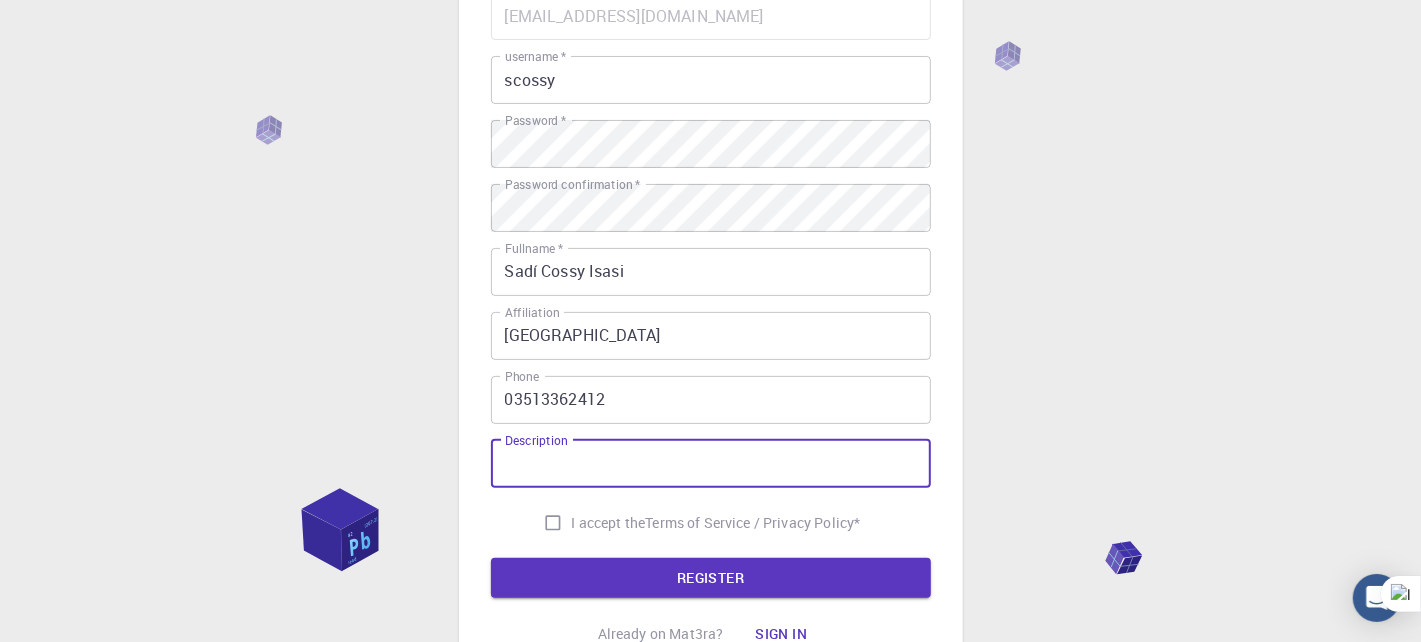 click on "Description" at bounding box center [711, 464] 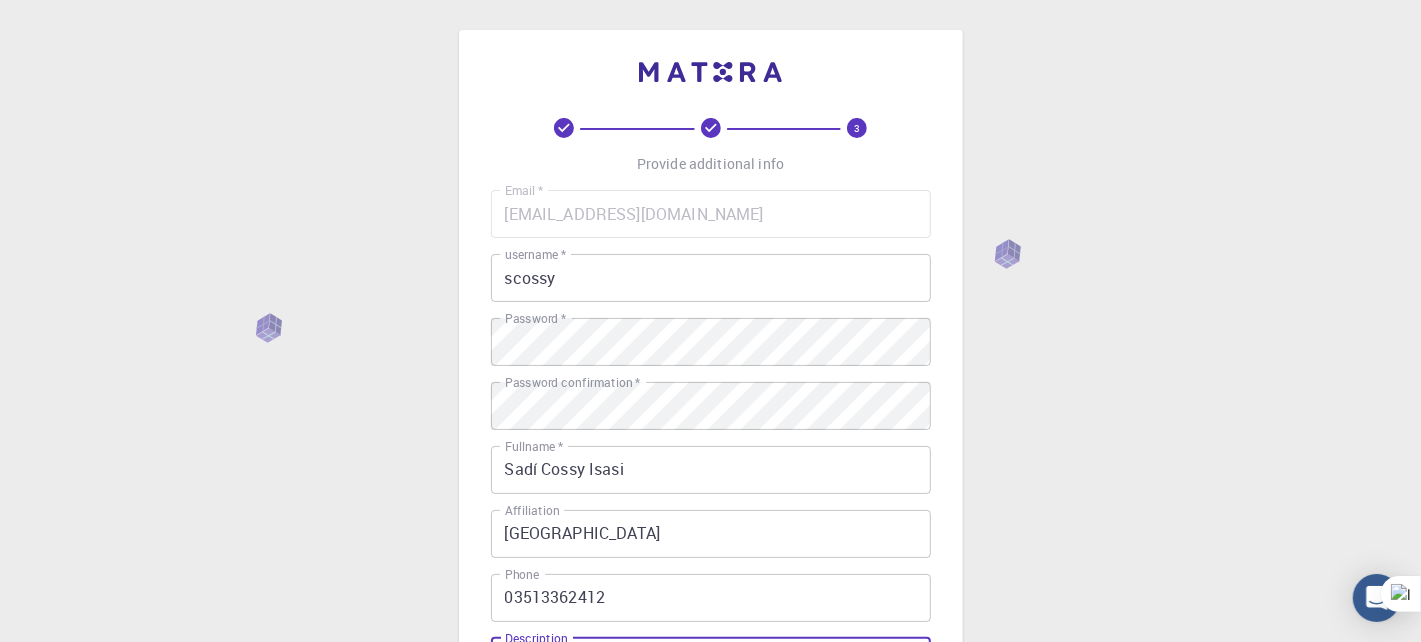scroll, scrollTop: 0, scrollLeft: 0, axis: both 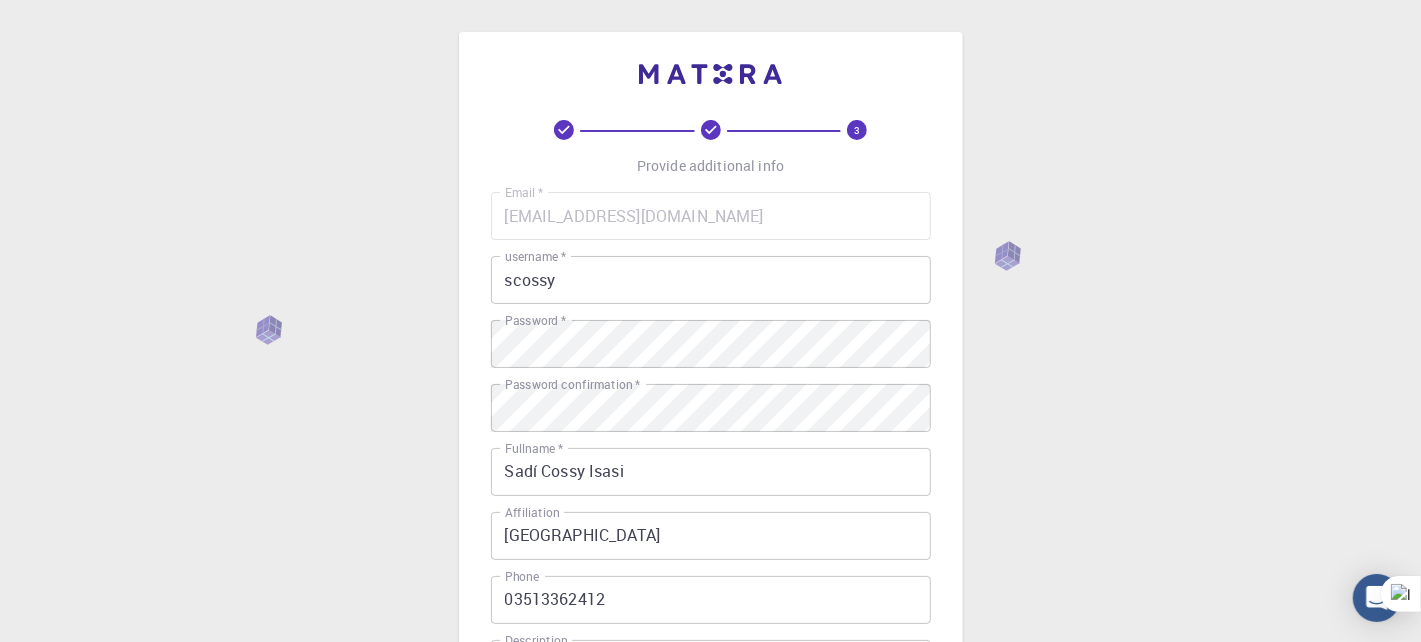 click 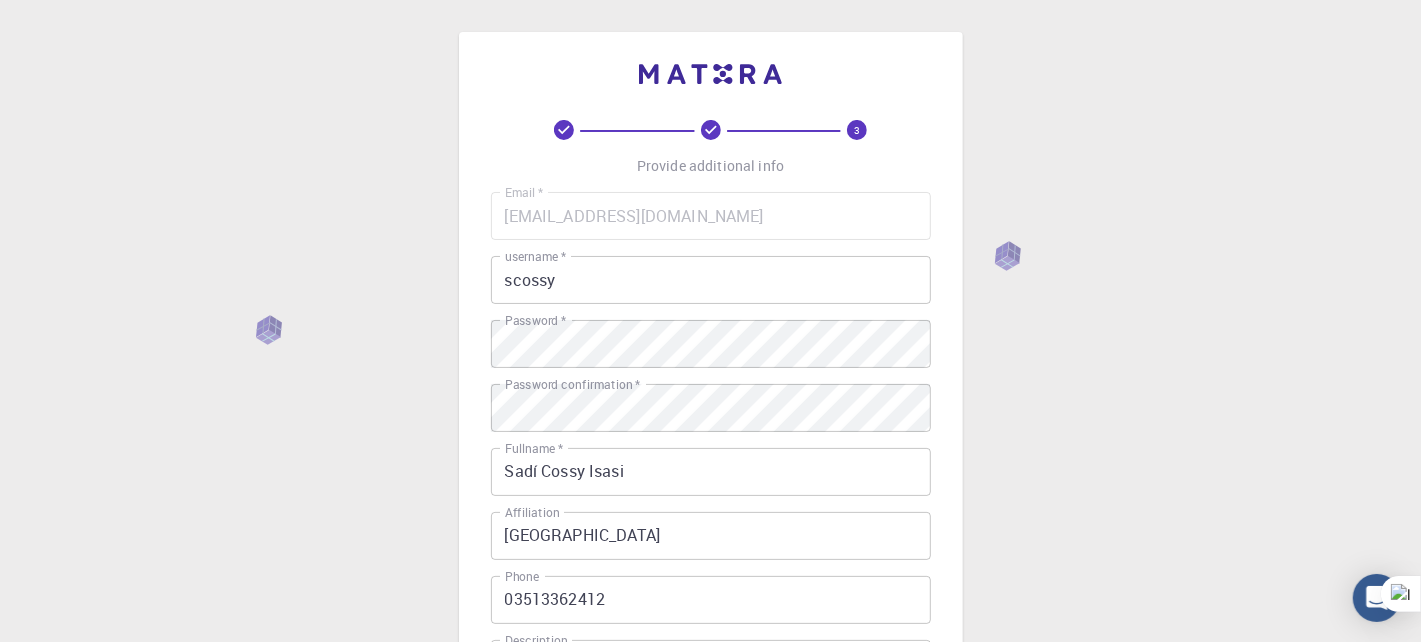 click on "3 Provide additional info Email   * [EMAIL_ADDRESS][DOMAIN_NAME] Email   * username   * scossy username   * Password   * Password   * Password confirmation   * Password confirmation   * Fullname   * [PERSON_NAME] [PERSON_NAME] Fullname   * Affiliation [GEOGRAPHIC_DATA] Affiliation Phone 03513362412 Phone Description Lecturer, researcher, -Prof  Biochemistry and Molecular Biology. Currently on molecular aspects of allergy Description I accept the  Terms of Service / Privacy Policy  * REGISTER Already on Mat3ra? Sign in ©  2025   Exabyte Inc.   All rights reserved. Platform version  [DATE] . Documentation Video Tutorials Terms of service Privacy statement" at bounding box center (710, 509) 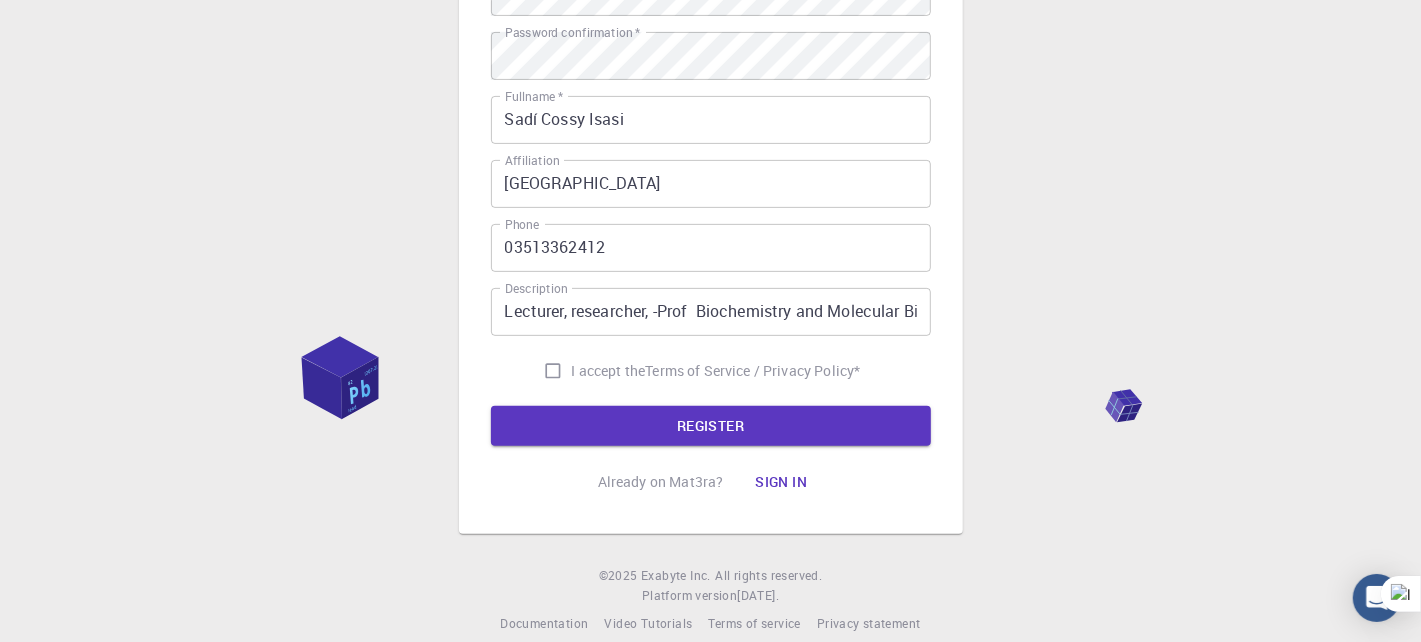 scroll, scrollTop: 376, scrollLeft: 0, axis: vertical 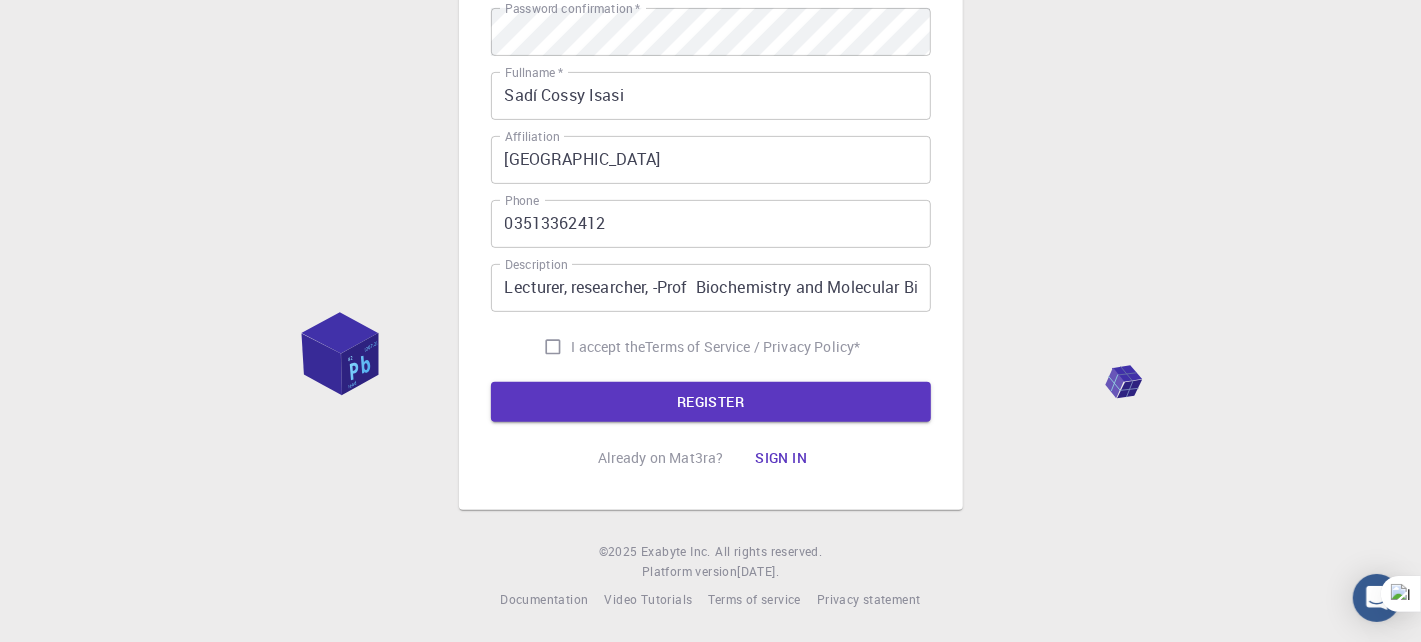 click on "[GEOGRAPHIC_DATA]" at bounding box center [711, 160] 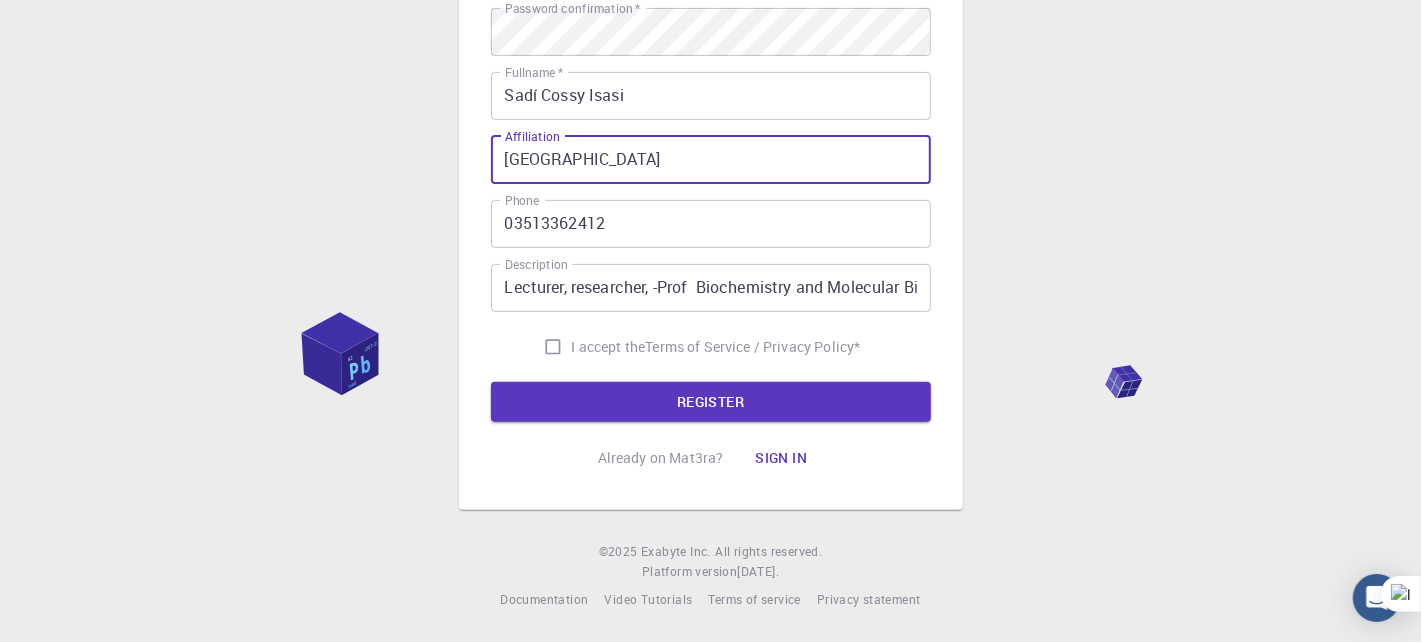 drag, startPoint x: 784, startPoint y: 160, endPoint x: 414, endPoint y: 163, distance: 370.01218 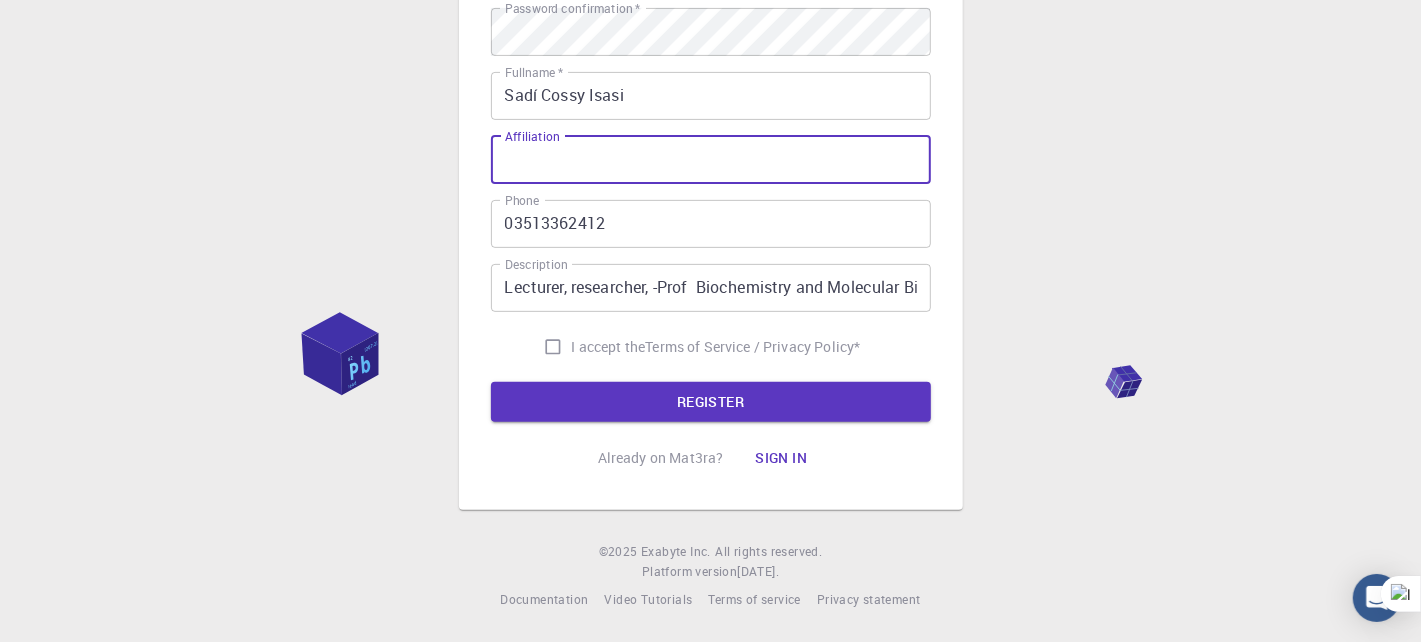 type 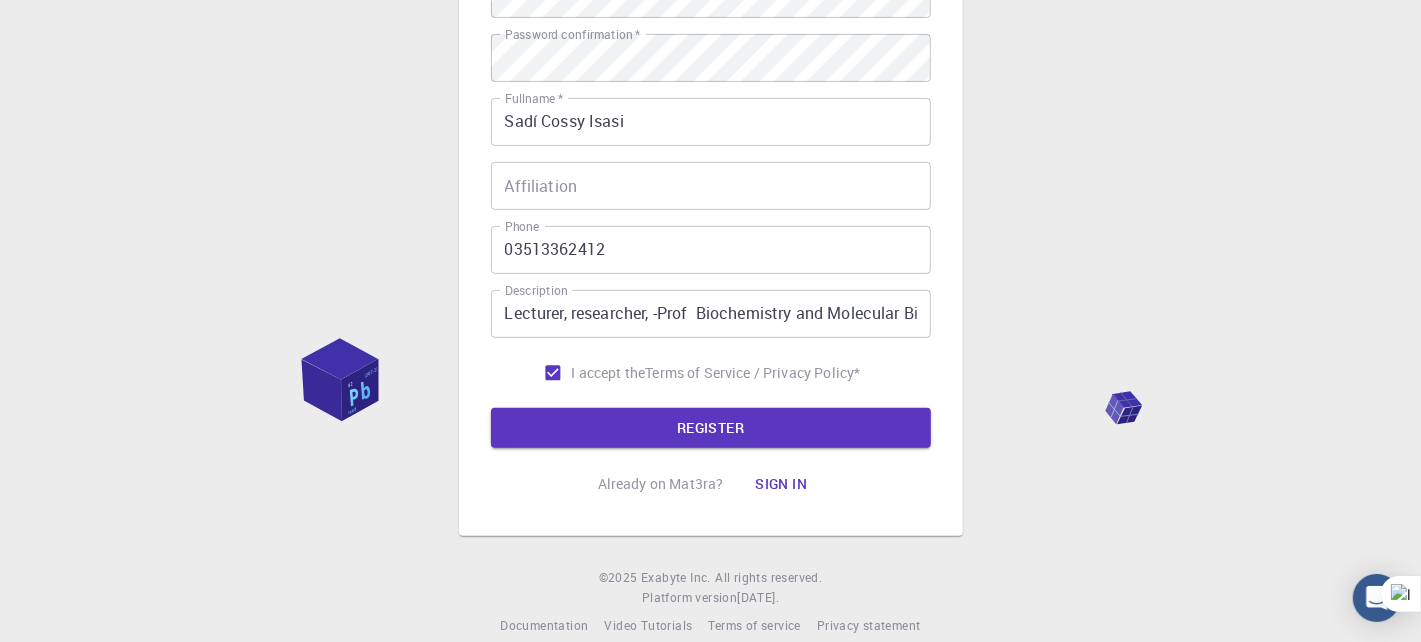 scroll, scrollTop: 376, scrollLeft: 0, axis: vertical 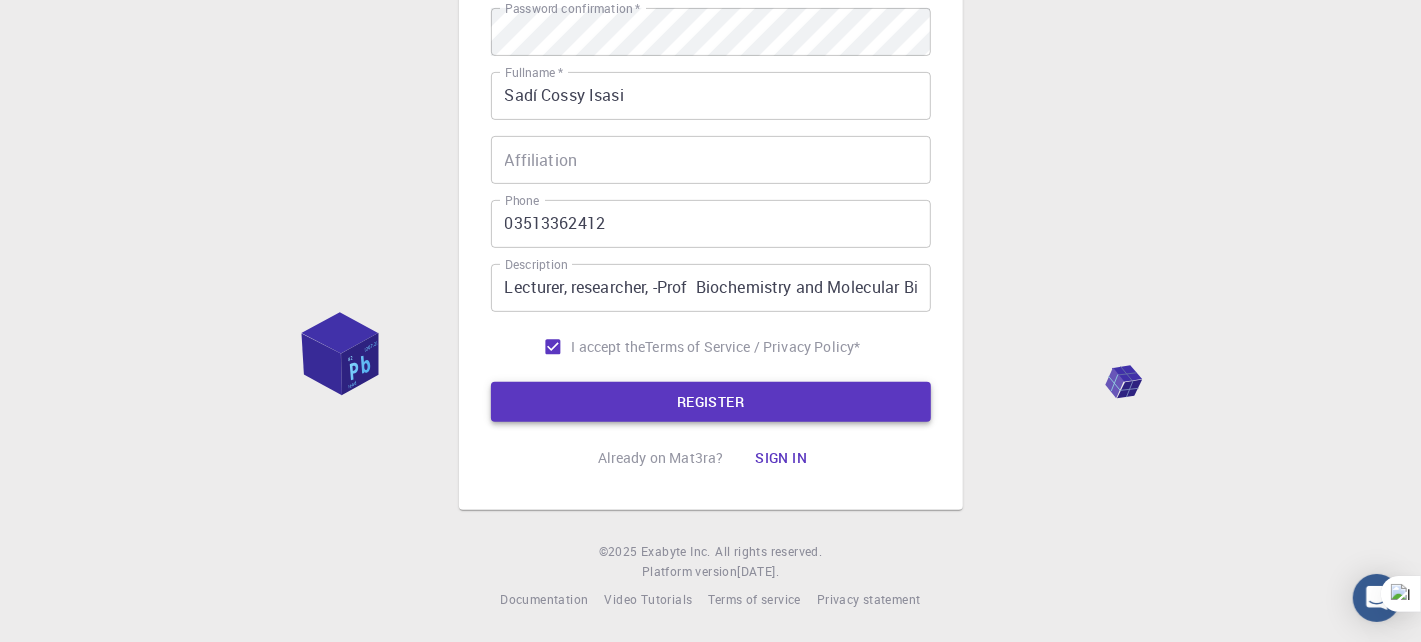 click on "REGISTER" at bounding box center [711, 402] 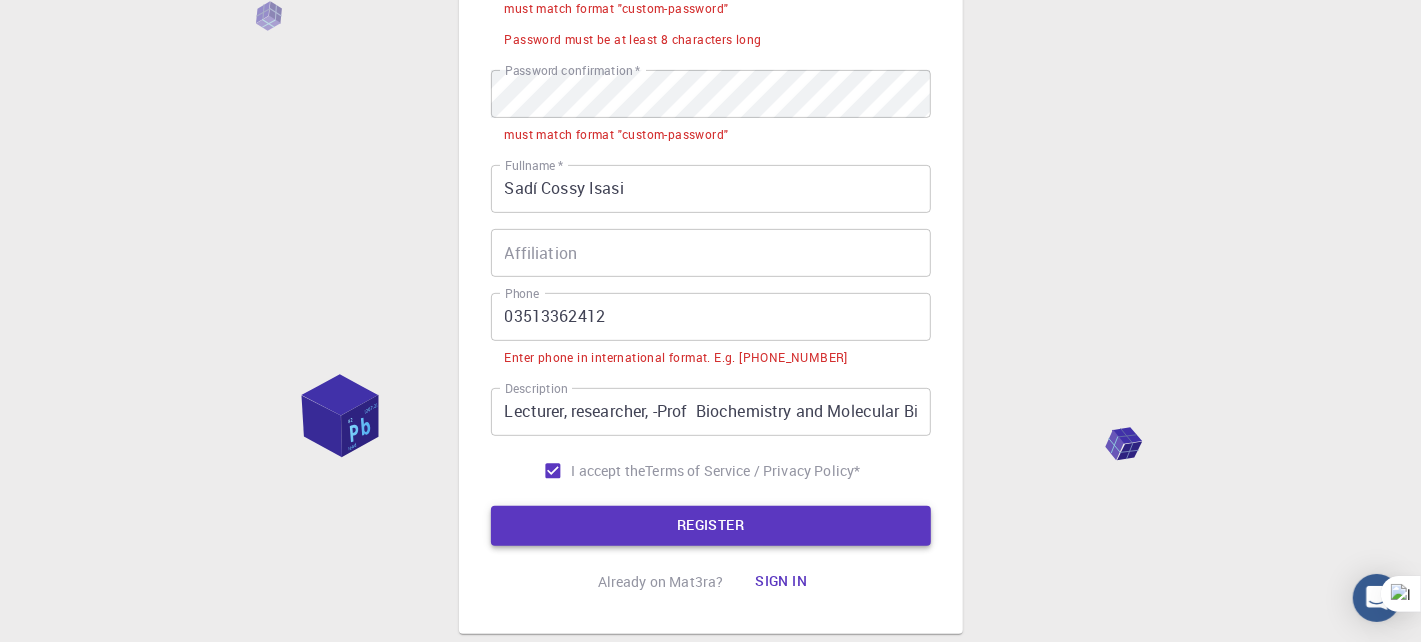 scroll, scrollTop: 438, scrollLeft: 0, axis: vertical 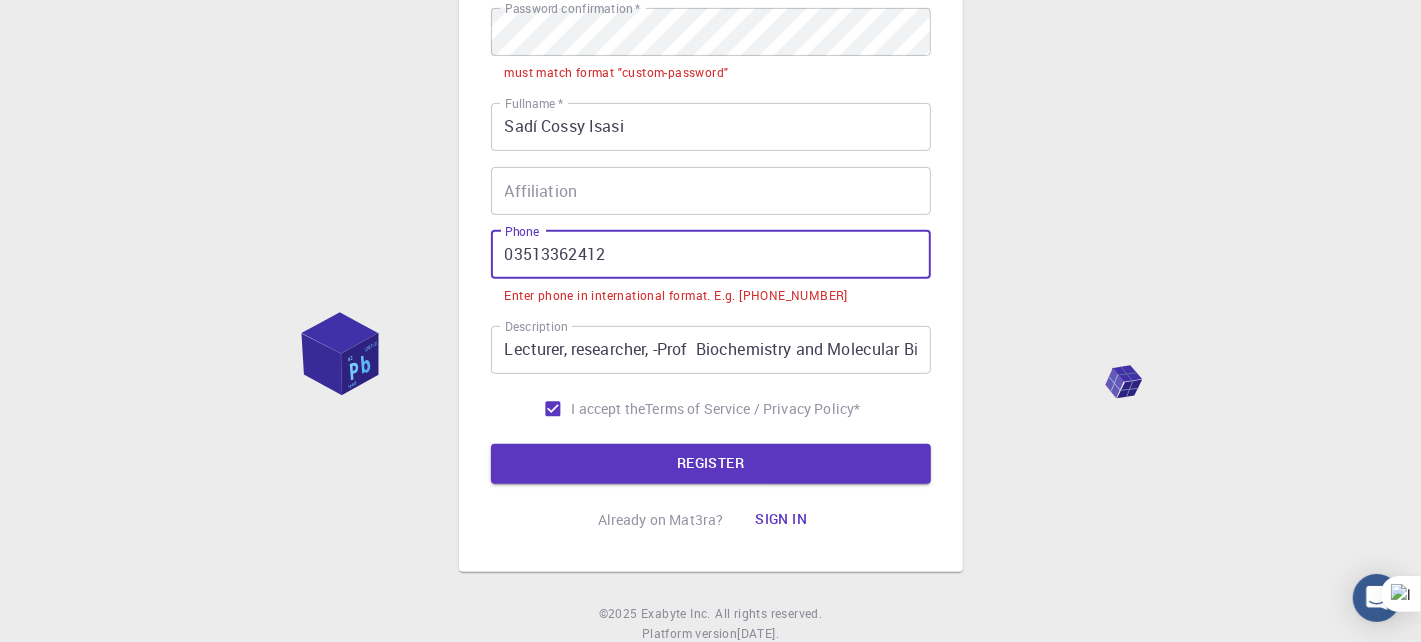 click on "03513362412" at bounding box center [711, 255] 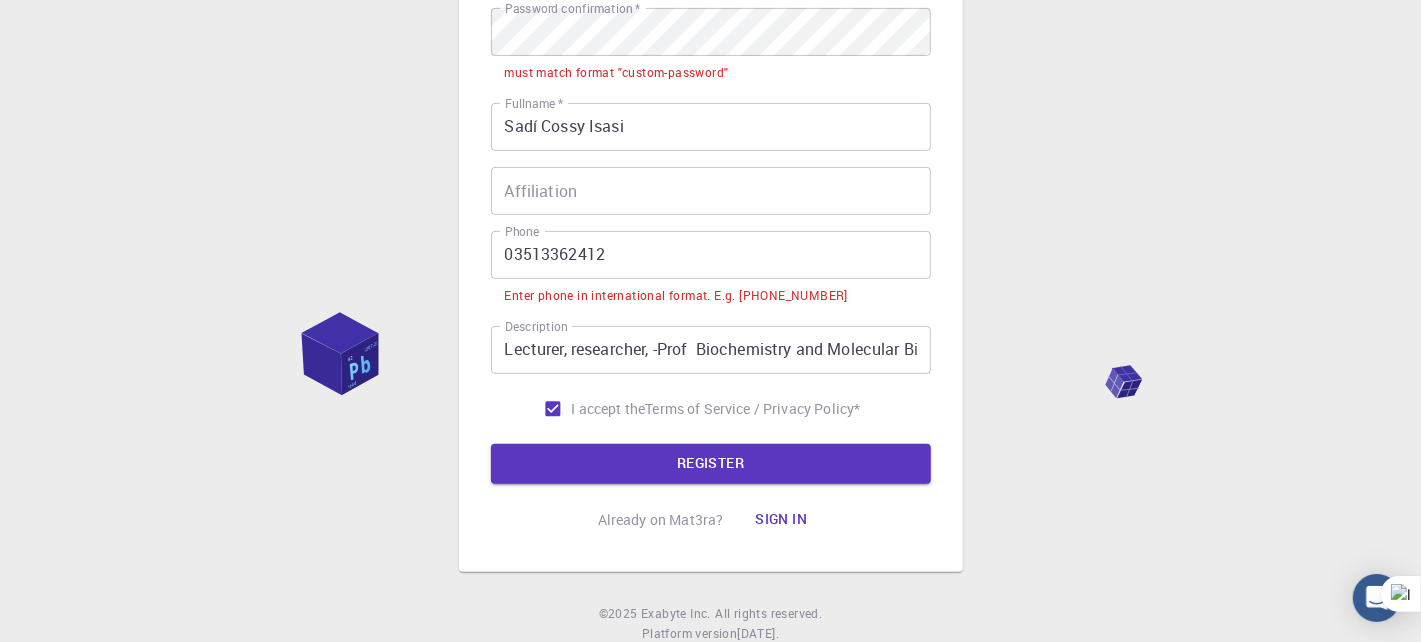 click on "Enter phone in international format. E.g. [PHONE_NUMBER]" at bounding box center (711, 294) 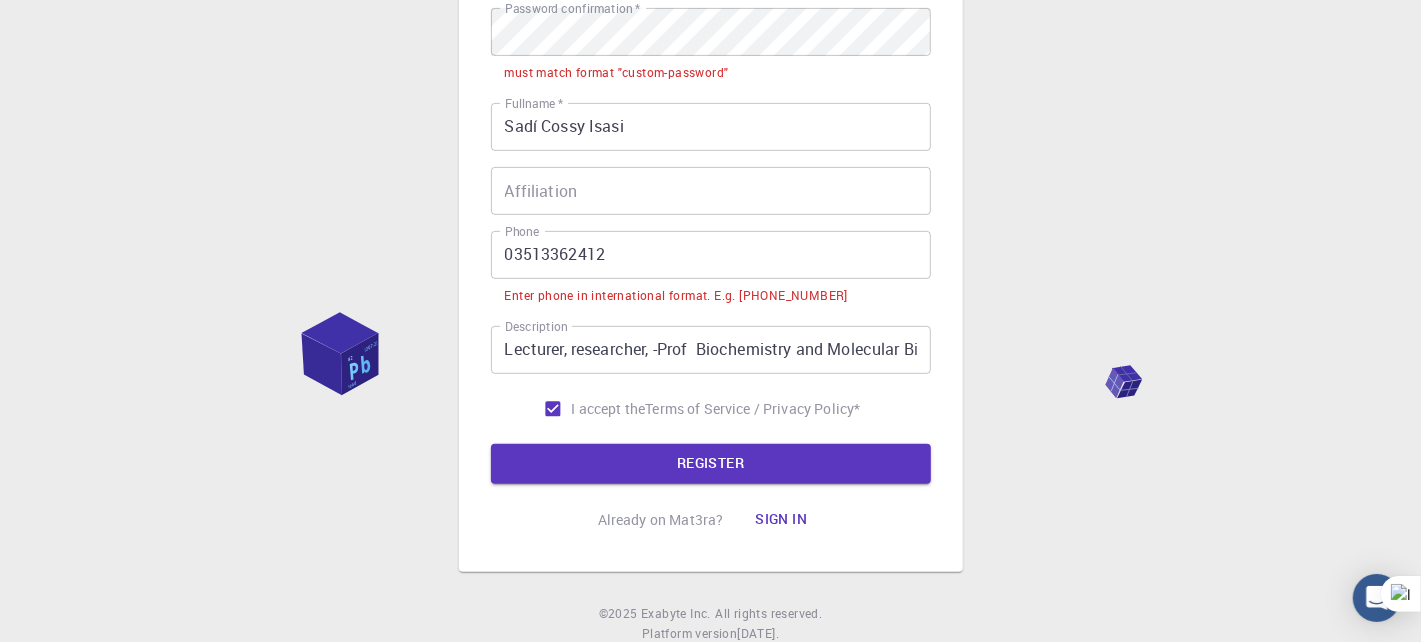 click on "03513362412" at bounding box center [711, 255] 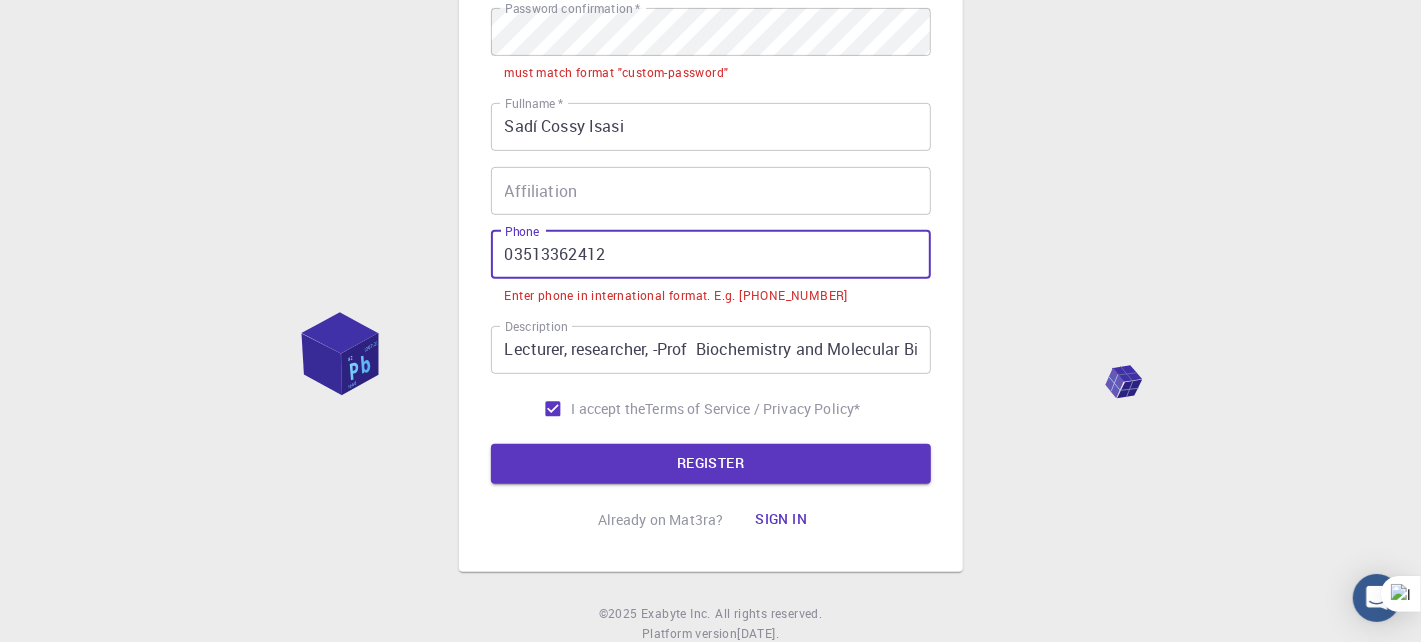 click on "03513362412" at bounding box center (711, 255) 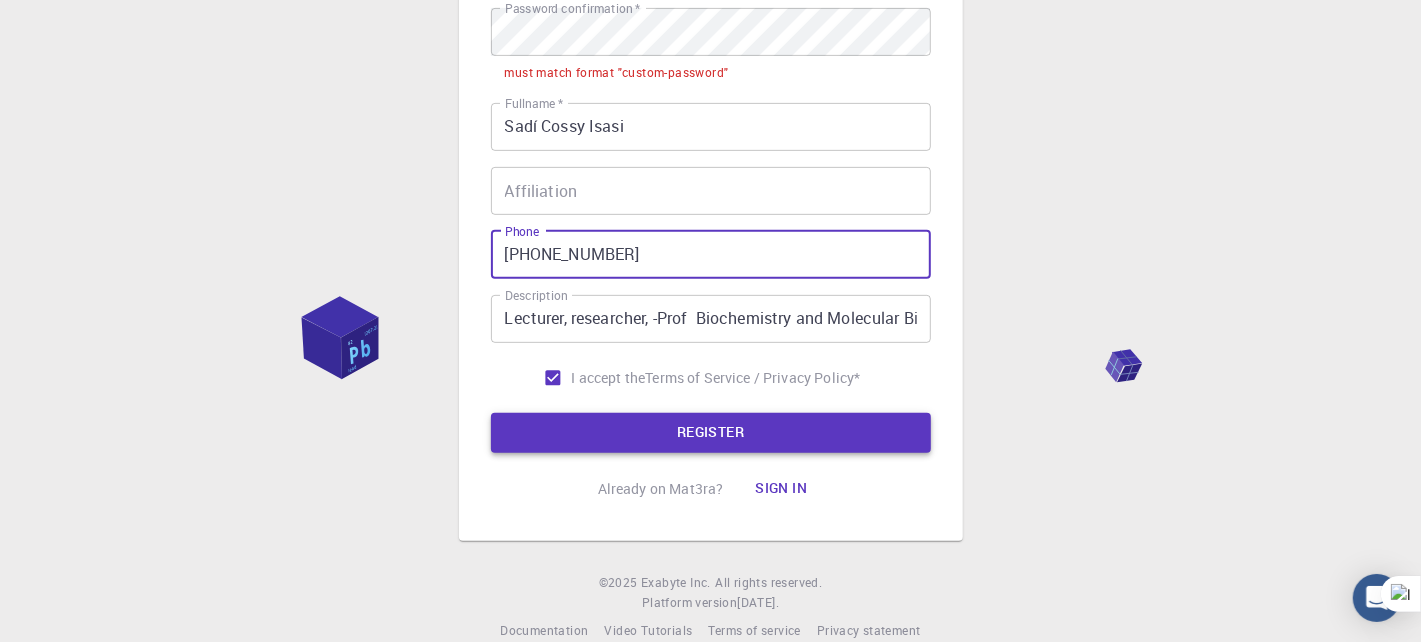 type on "[PHONE_NUMBER]" 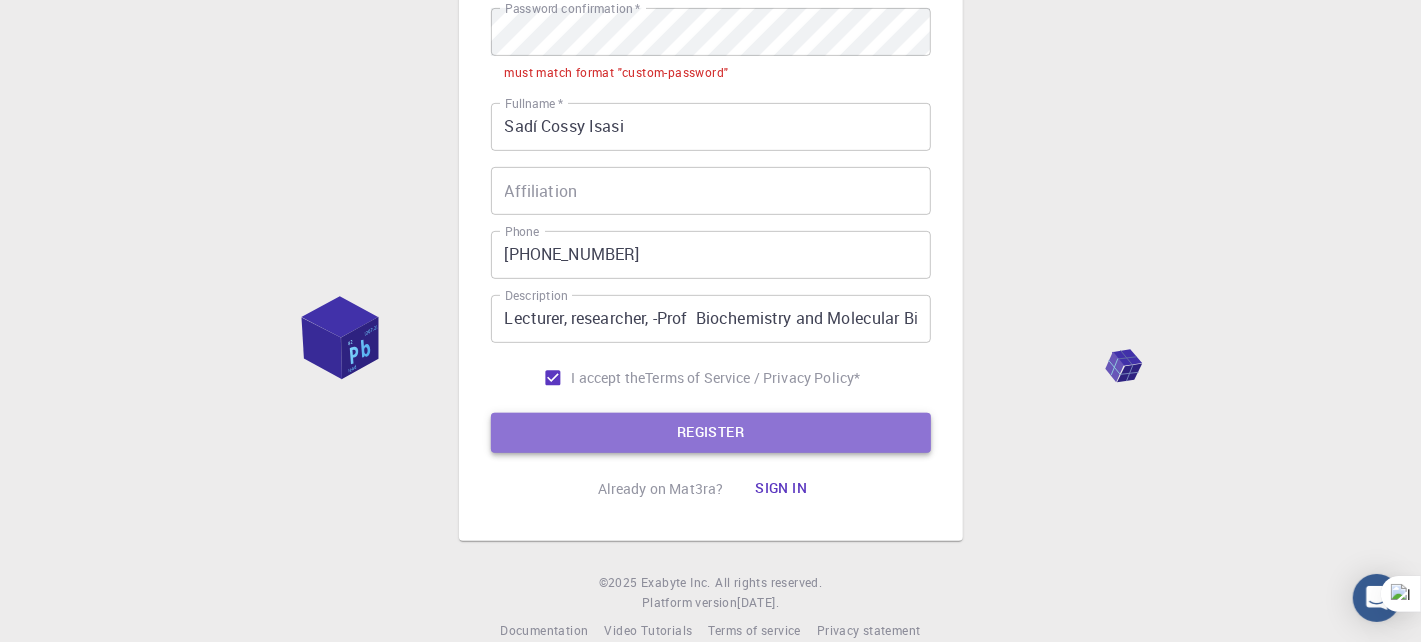 click on "REGISTER" at bounding box center [711, 433] 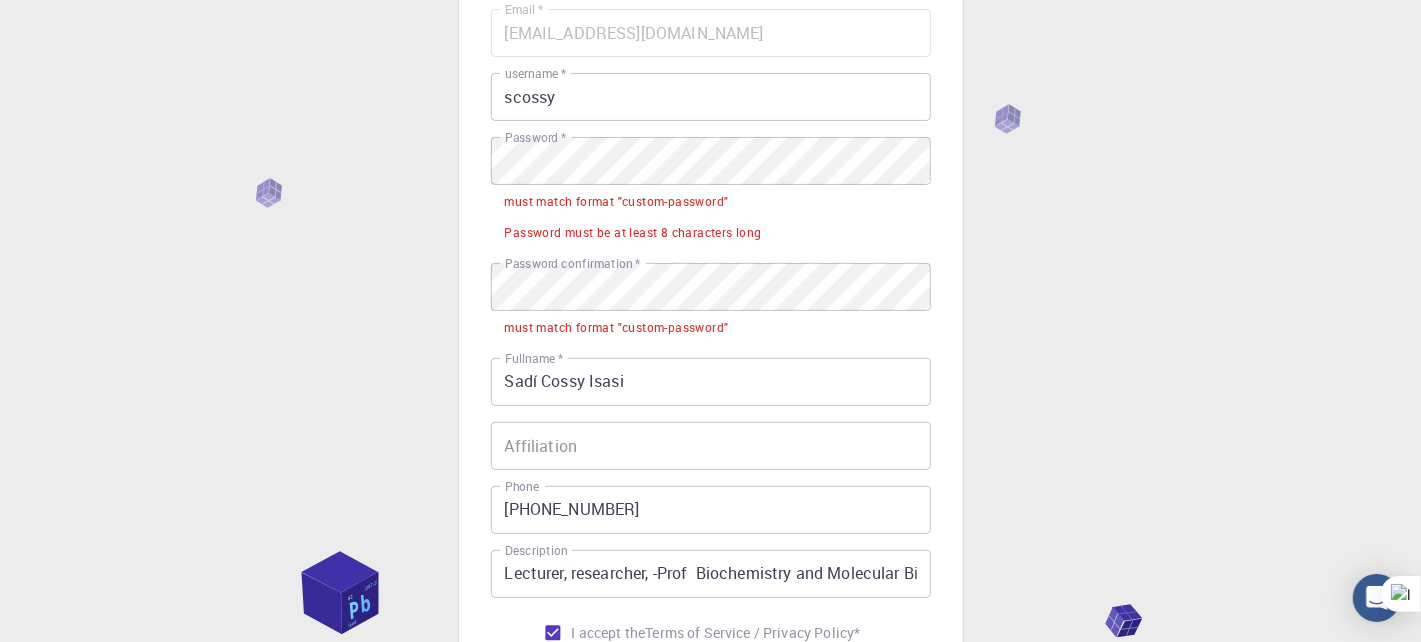 scroll, scrollTop: 138, scrollLeft: 0, axis: vertical 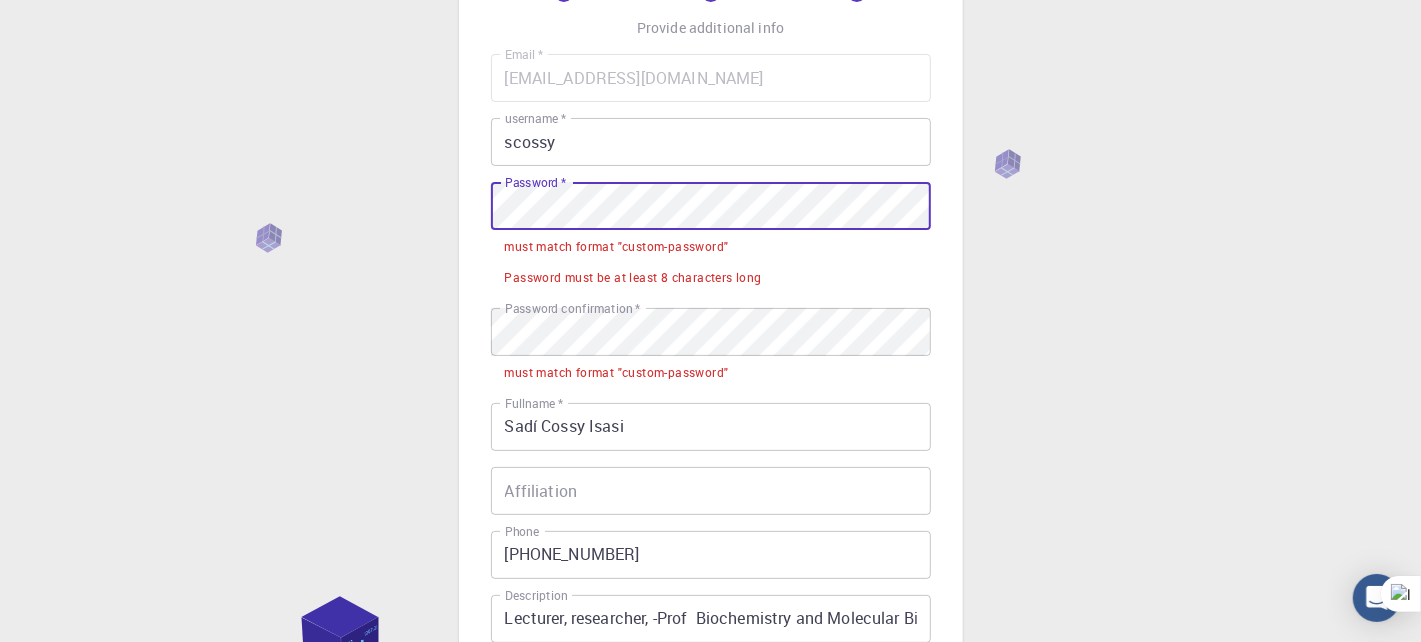 click on "3 Provide additional info Email   * [EMAIL_ADDRESS][DOMAIN_NAME] Email   * username   * scossy username   * Password   * Password   * must match format "custom-password" Password must be at least 8 characters long Password confirmation   * Password confirmation   * must match format "custom-password" Fullname   * [PERSON_NAME] [PERSON_NAME] Fullname   * Affiliation Affiliation Phone [PHONE_NUMBER] Phone Description Lecturer, researcher, -Prof  Biochemistry and Molecular Biology. Currently on molecular aspects of allergy Description I accept the  Terms of Service / Privacy Policy  * REGISTER Already on Mat3ra? Sign in ©  2025   Exabyte Inc.   All rights reserved. Platform version  [DATE] . Documentation Video Tutorials Terms of service Privacy statement" at bounding box center [710, 417] 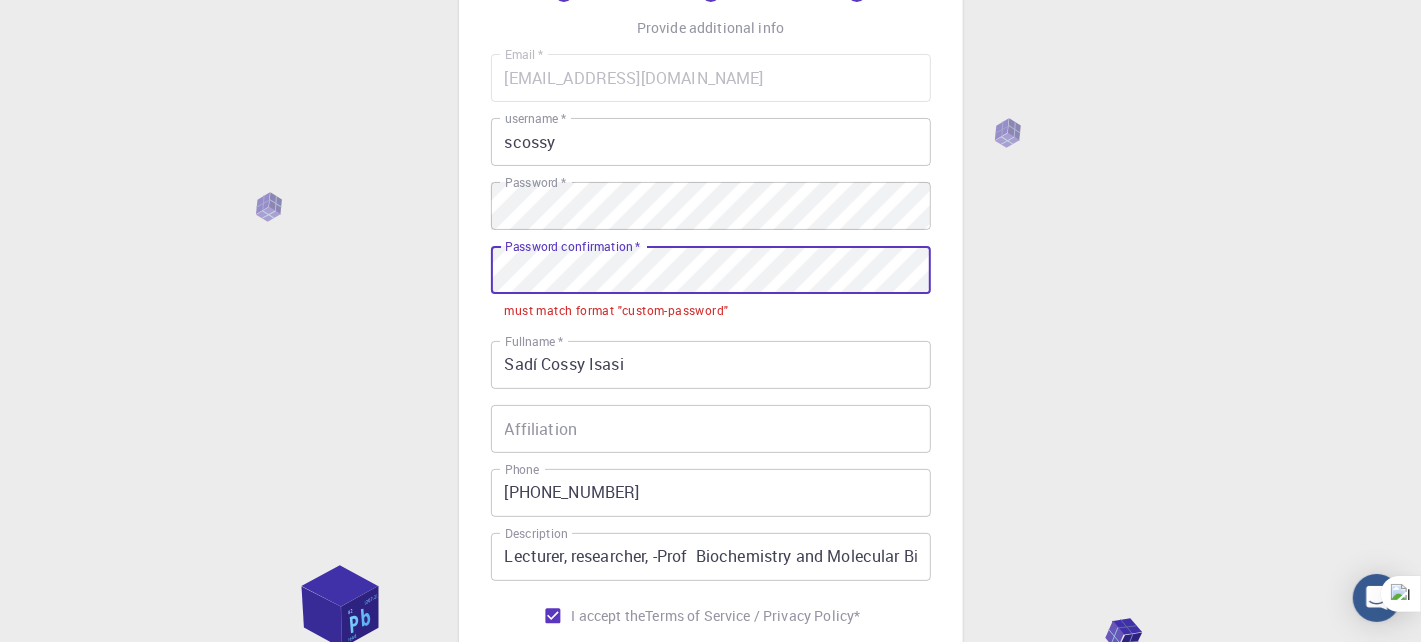click on "3 Provide additional info Email   * [EMAIL_ADDRESS][DOMAIN_NAME] Email   * username   * scossy username   * Password   * Password   * Password confirmation   * Password confirmation   * must match format "custom-password" Fullname   * [PERSON_NAME] [PERSON_NAME] Fullname   * Affiliation Affiliation Phone [PHONE_NUMBER] Phone Description Lecturer, researcher, -Prof  Biochemistry and Molecular Biology. Currently on molecular aspects of allergy Description I accept the  Terms of Service / Privacy Policy  * REGISTER Already on Mat3ra? Sign in" at bounding box center (711, 336) 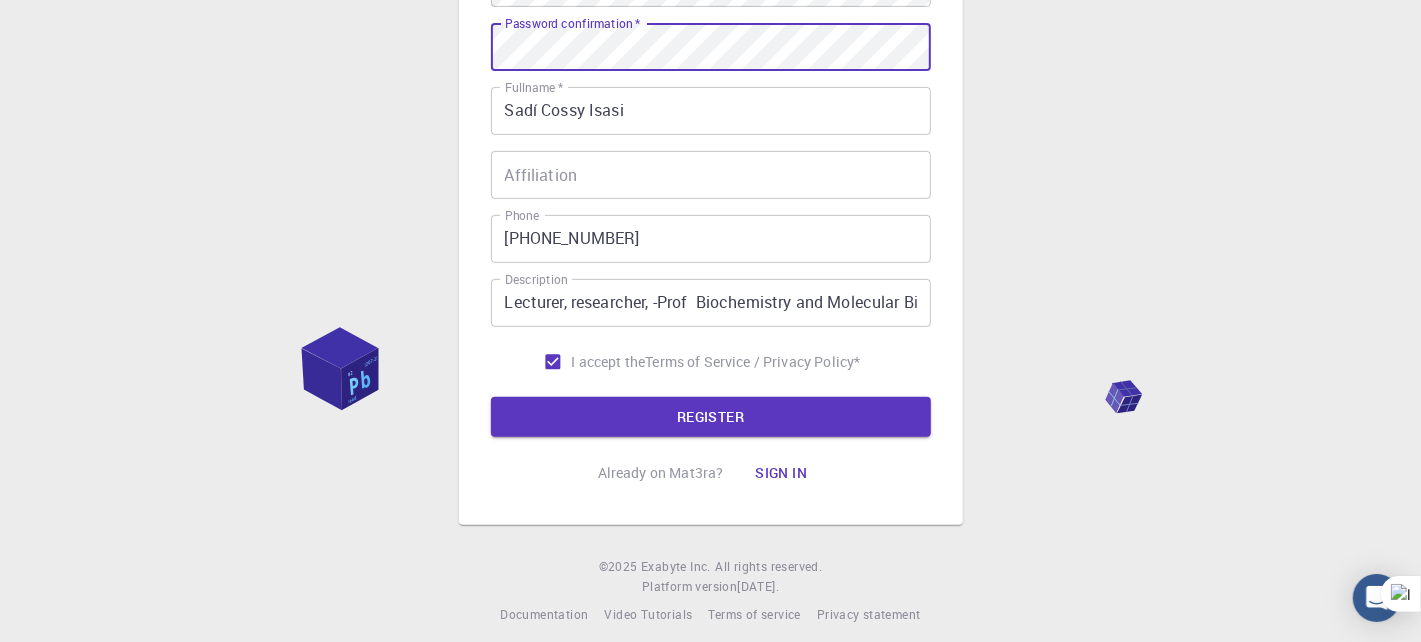 scroll, scrollTop: 376, scrollLeft: 0, axis: vertical 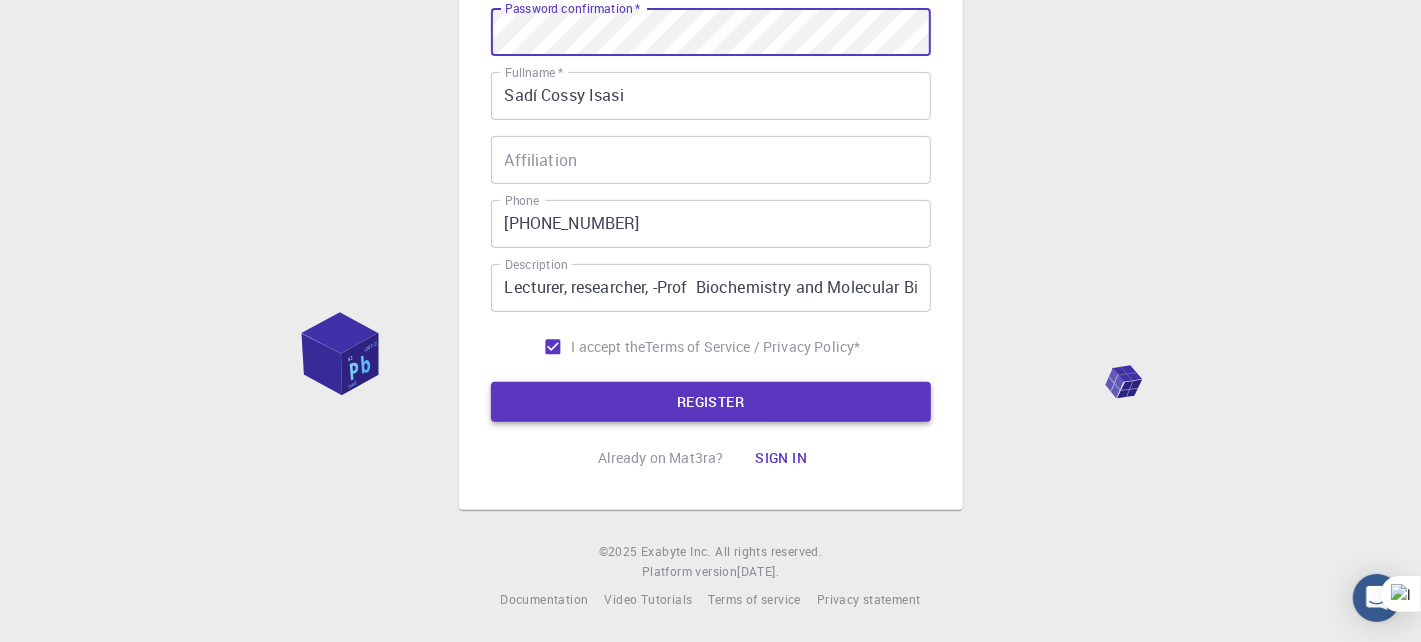 click on "REGISTER" at bounding box center [711, 402] 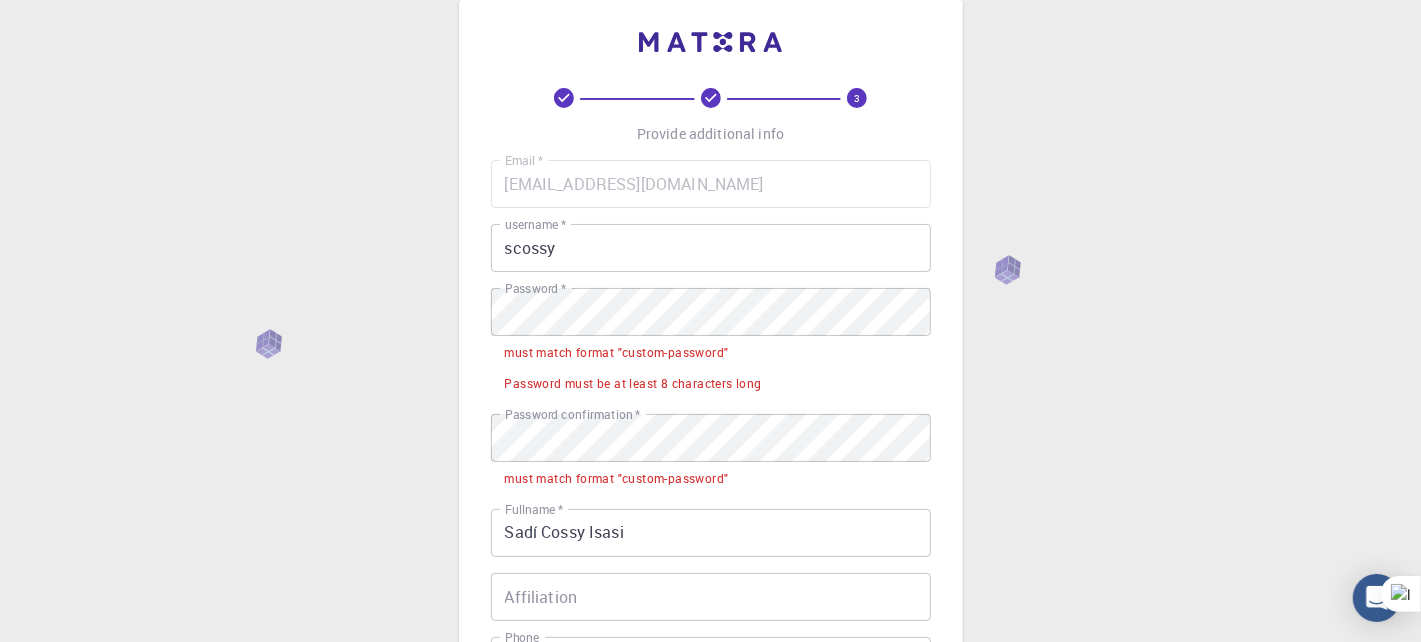scroll, scrollTop: 0, scrollLeft: 0, axis: both 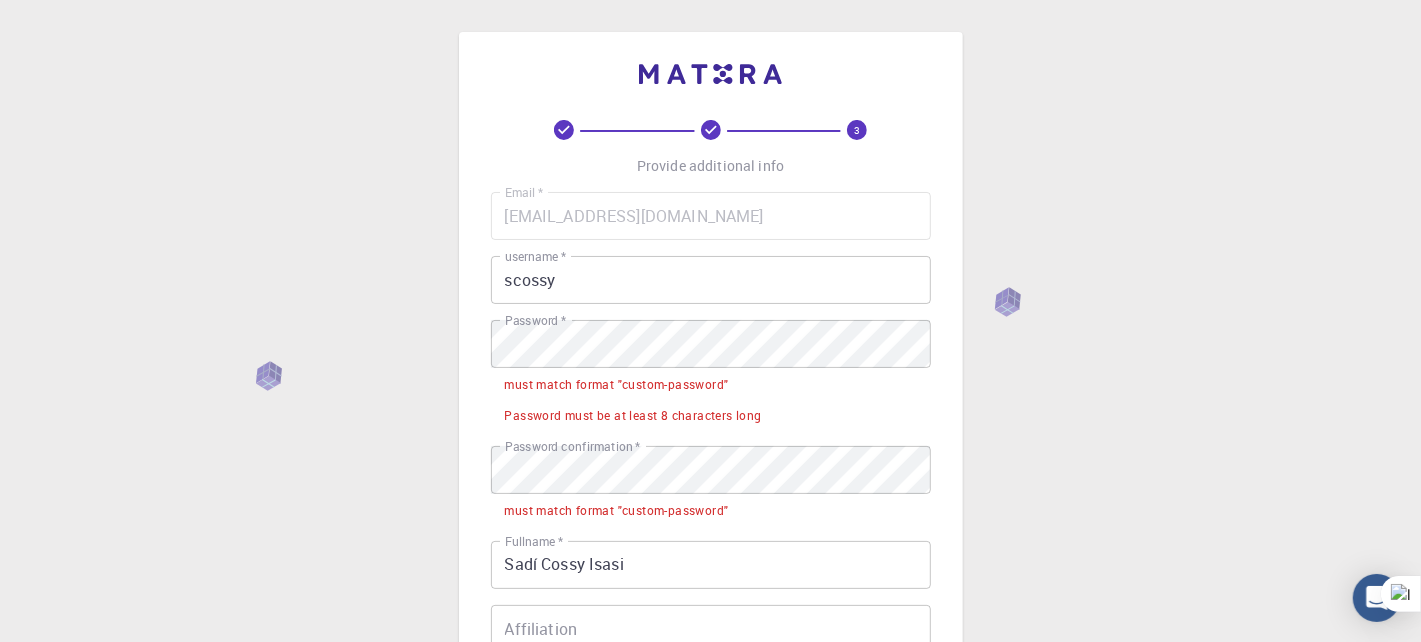 click on "must match format "custom-password"" at bounding box center (617, 385) 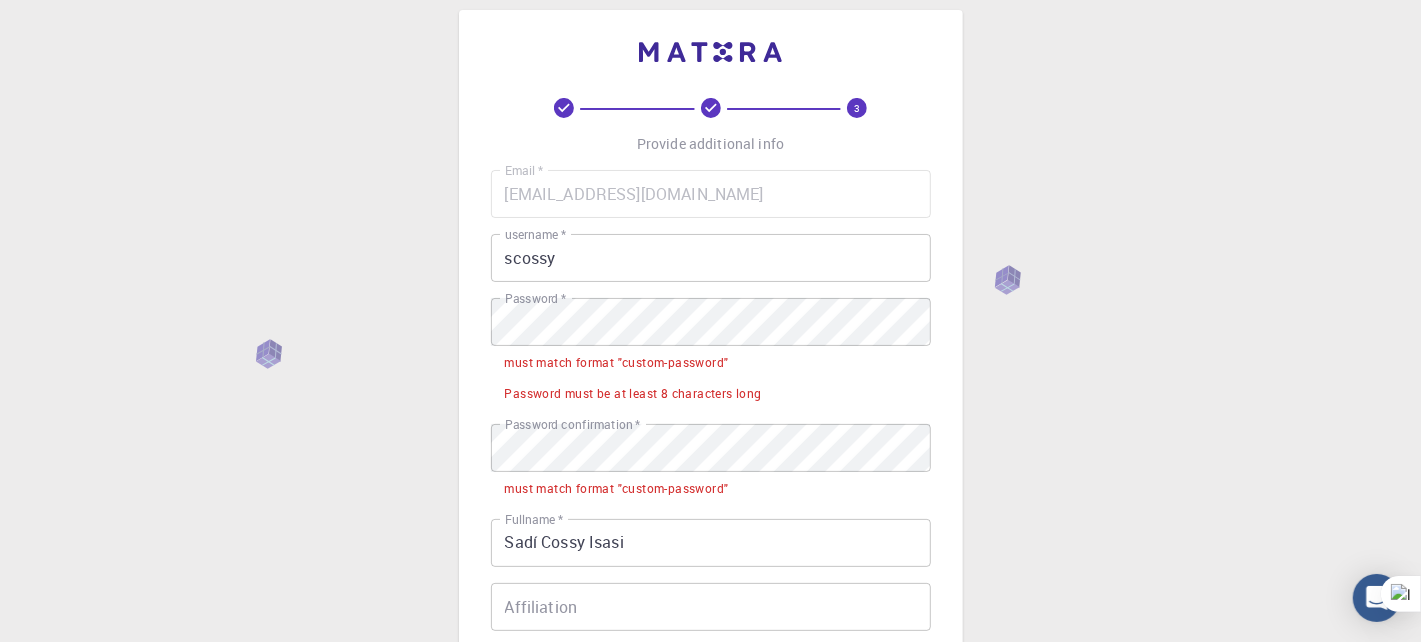 scroll, scrollTop: 0, scrollLeft: 0, axis: both 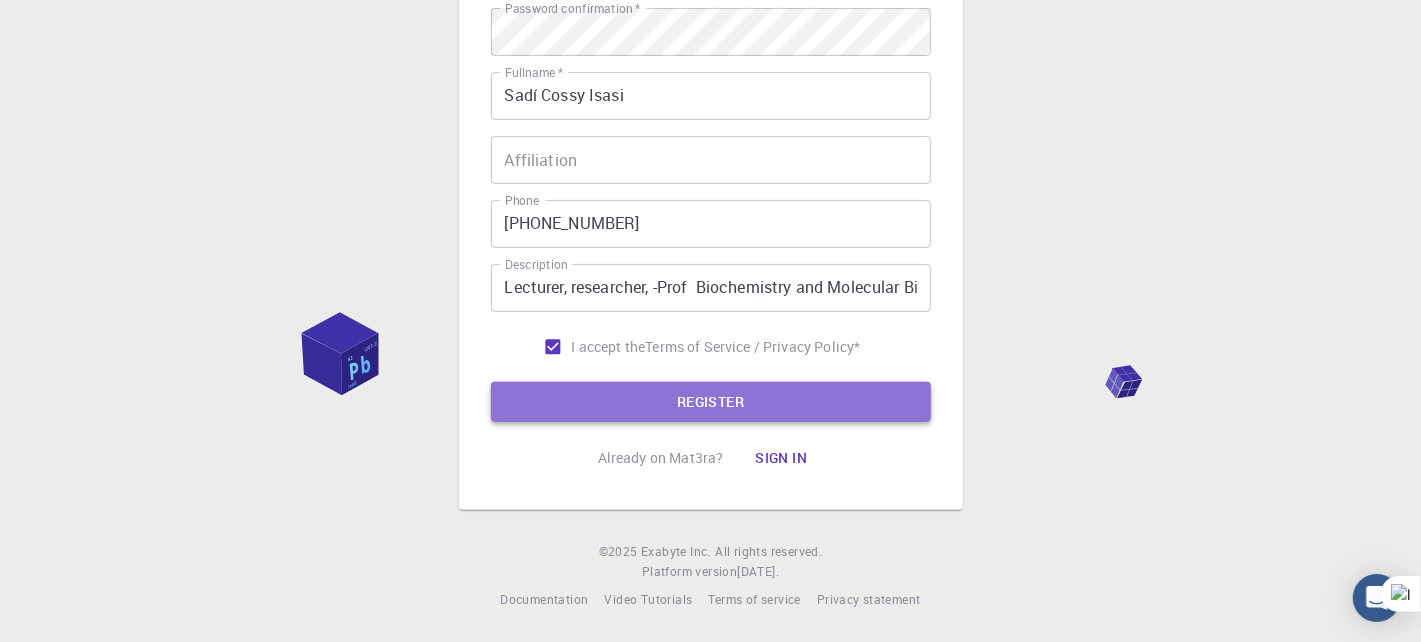 click on "REGISTER" at bounding box center [711, 402] 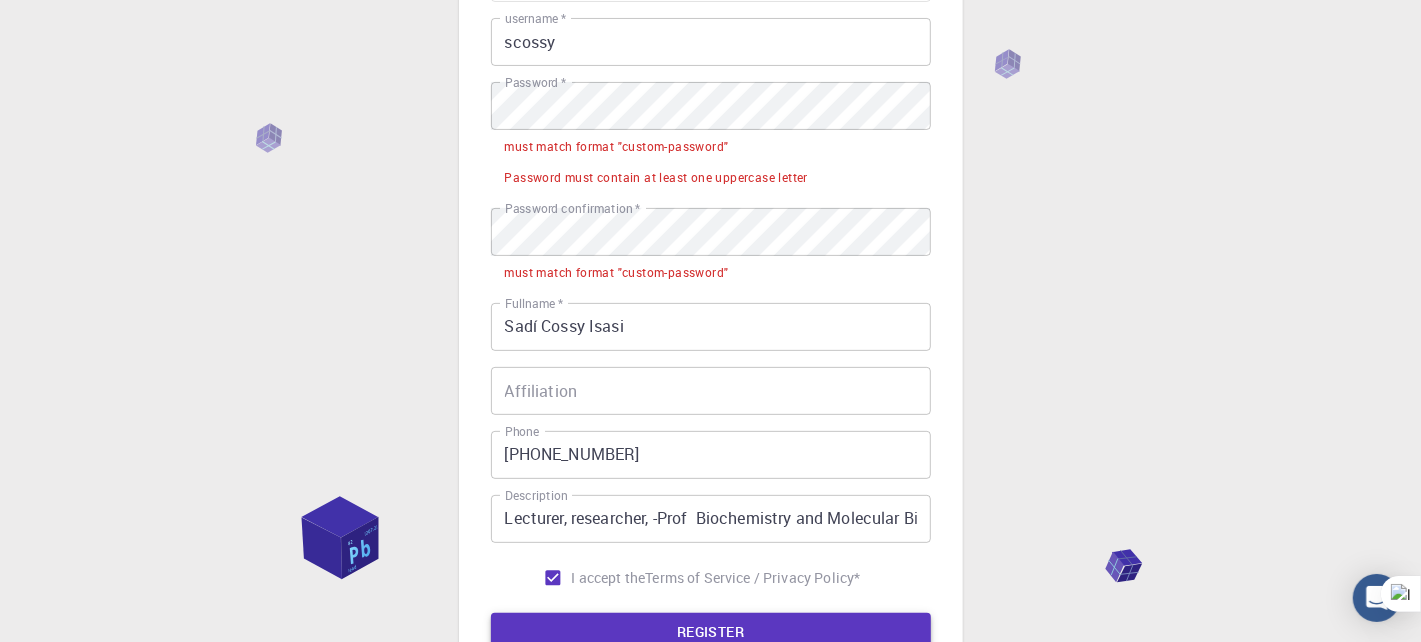 scroll, scrollTop: 0, scrollLeft: 0, axis: both 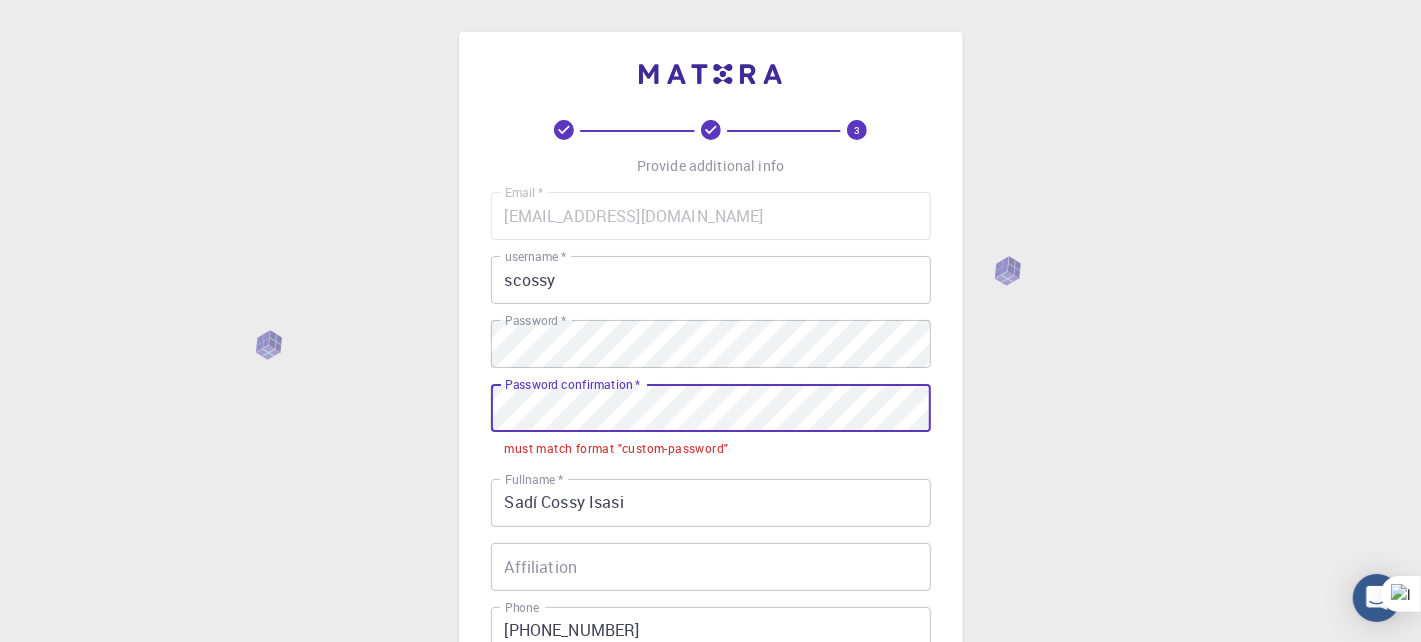 click on "3 Provide additional info Email   * [EMAIL_ADDRESS][DOMAIN_NAME] Email   * username   * scossy username   * Password   * Password   * Password confirmation   * Password confirmation   * must match format "custom-password" Fullname   * [PERSON_NAME] [PERSON_NAME] Fullname   * Affiliation Affiliation Phone [PHONE_NUMBER] Phone Description Lecturer, researcher, -Prof  Biochemistry and Molecular Biology. Currently on molecular aspects of allergy Description I accept the  Terms of Service / Privacy Policy  * REGISTER Already on Mat3ra? Sign in ©  2025   Exabyte Inc.   All rights reserved. Platform version  [DATE] . Documentation Video Tutorials Terms of service Privacy statement" at bounding box center [710, 524] 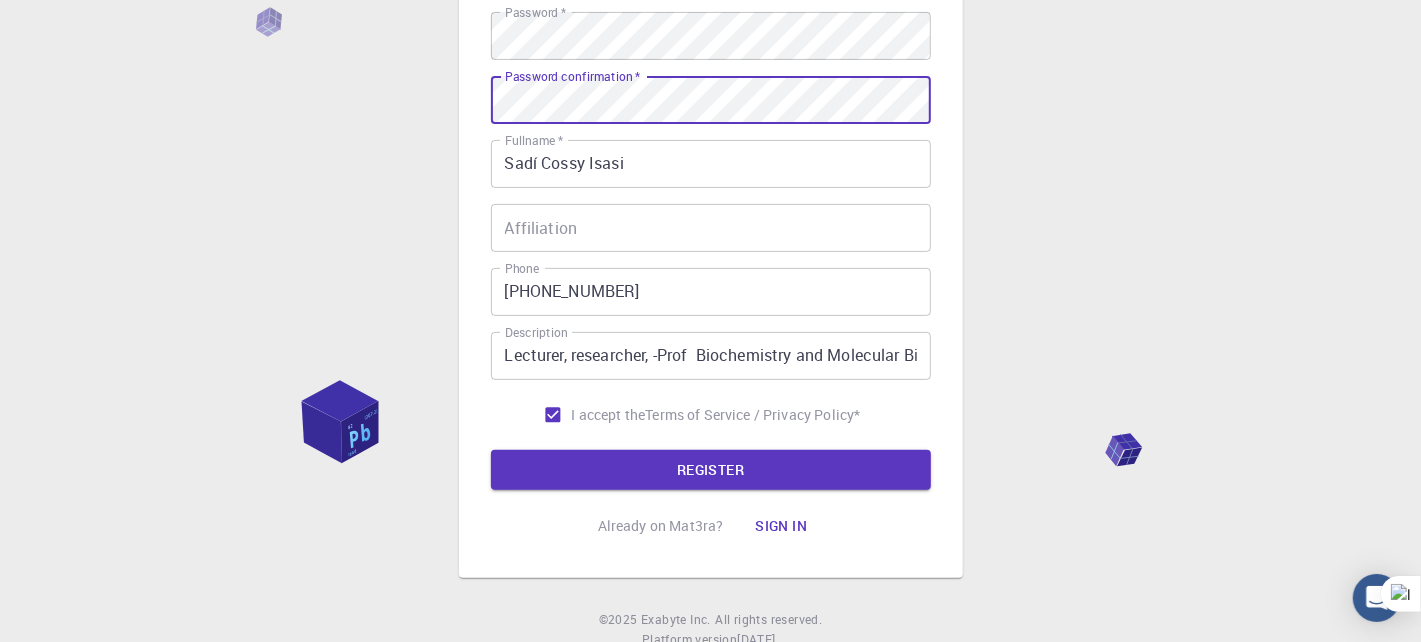 scroll, scrollTop: 376, scrollLeft: 0, axis: vertical 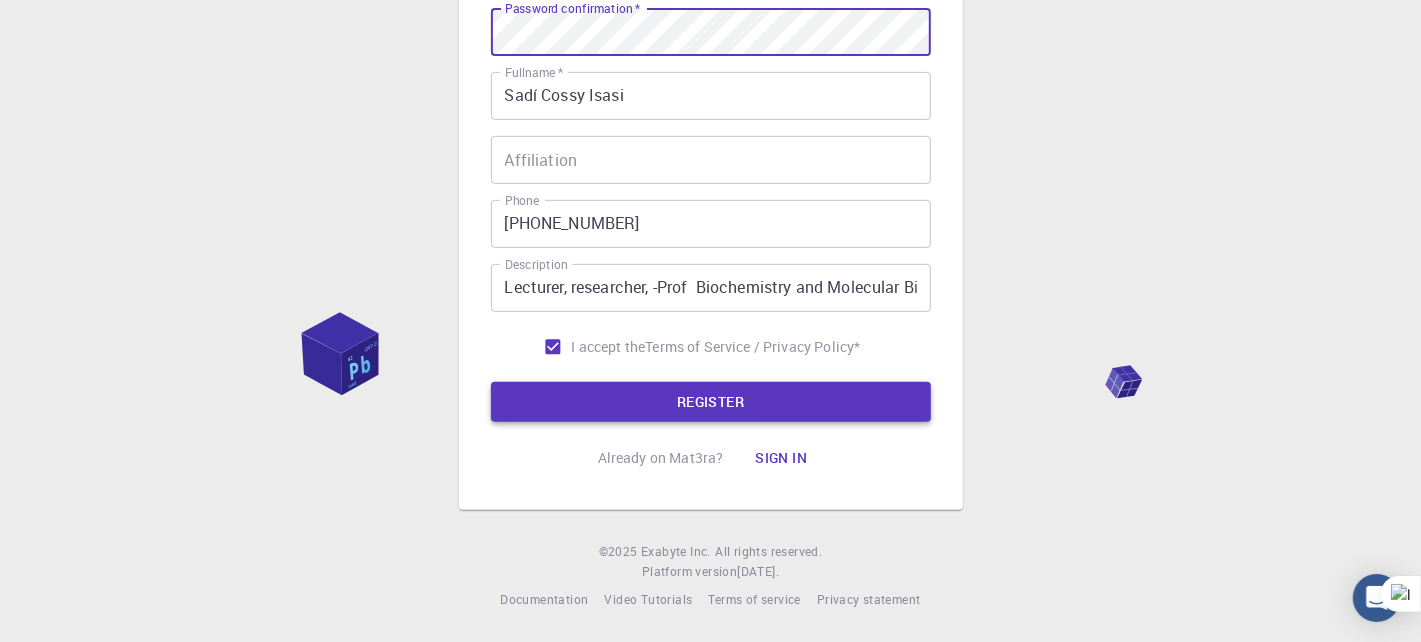 click on "REGISTER" at bounding box center [711, 402] 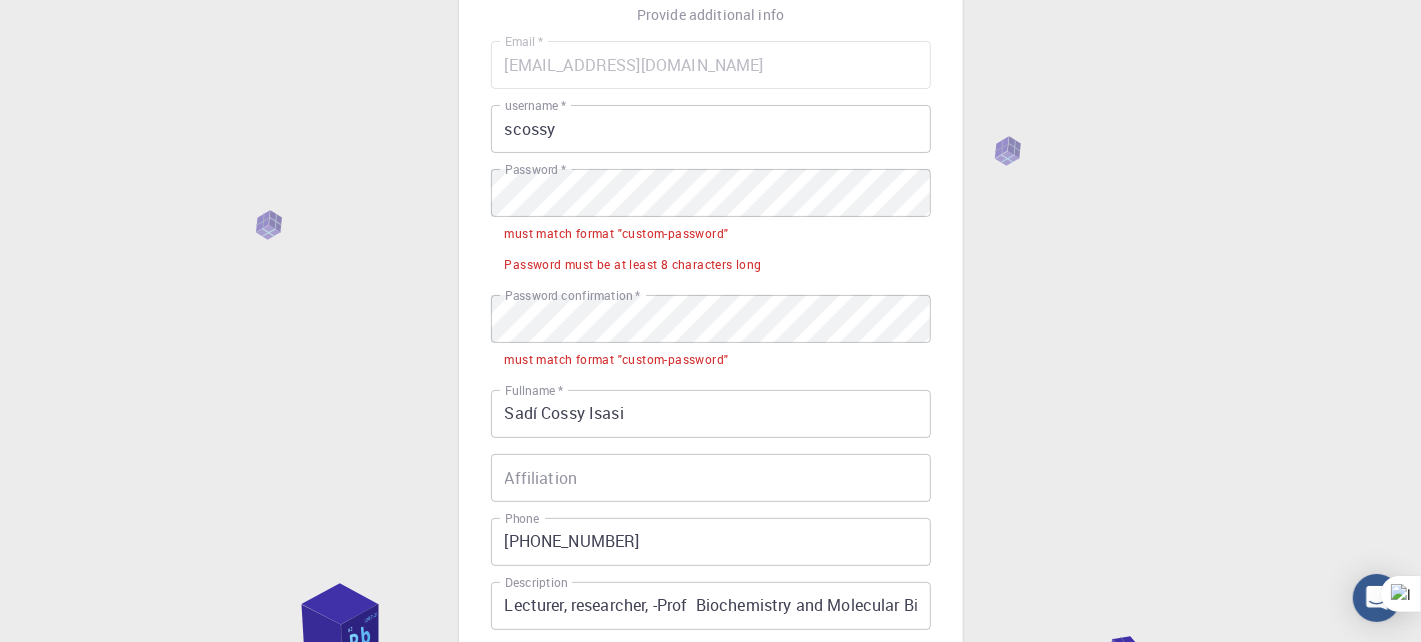 scroll, scrollTop: 138, scrollLeft: 0, axis: vertical 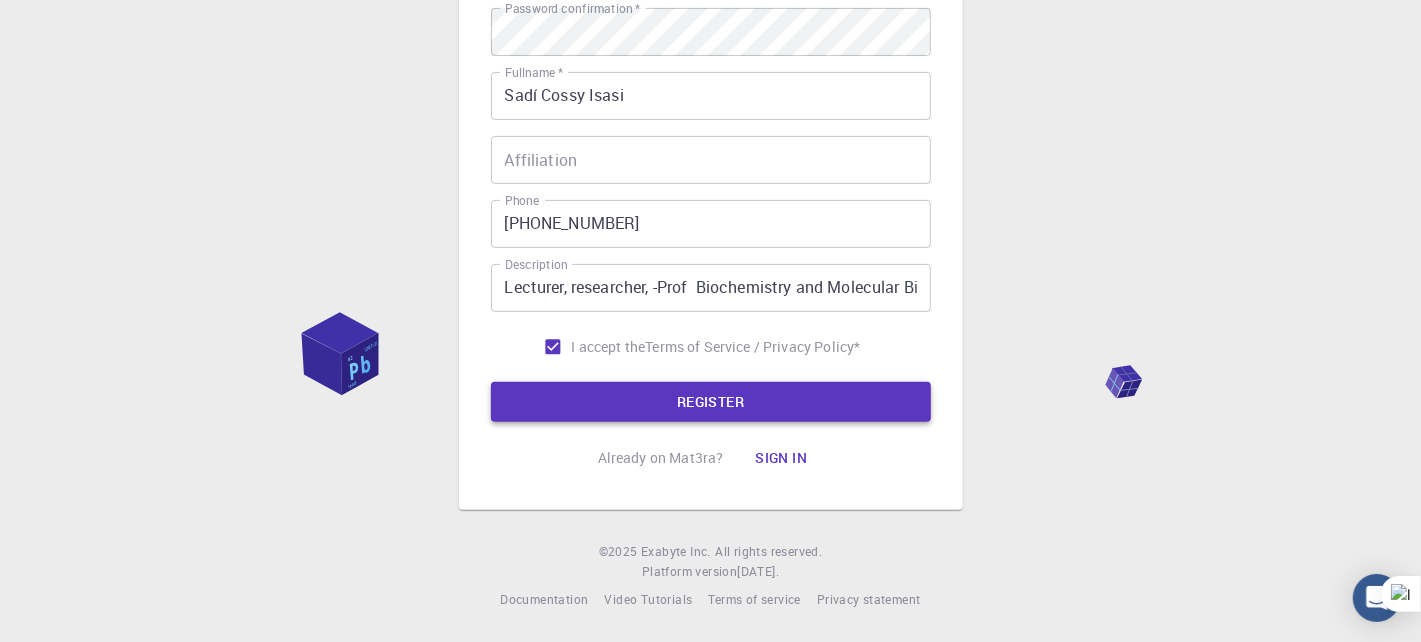 click on "REGISTER" at bounding box center [711, 402] 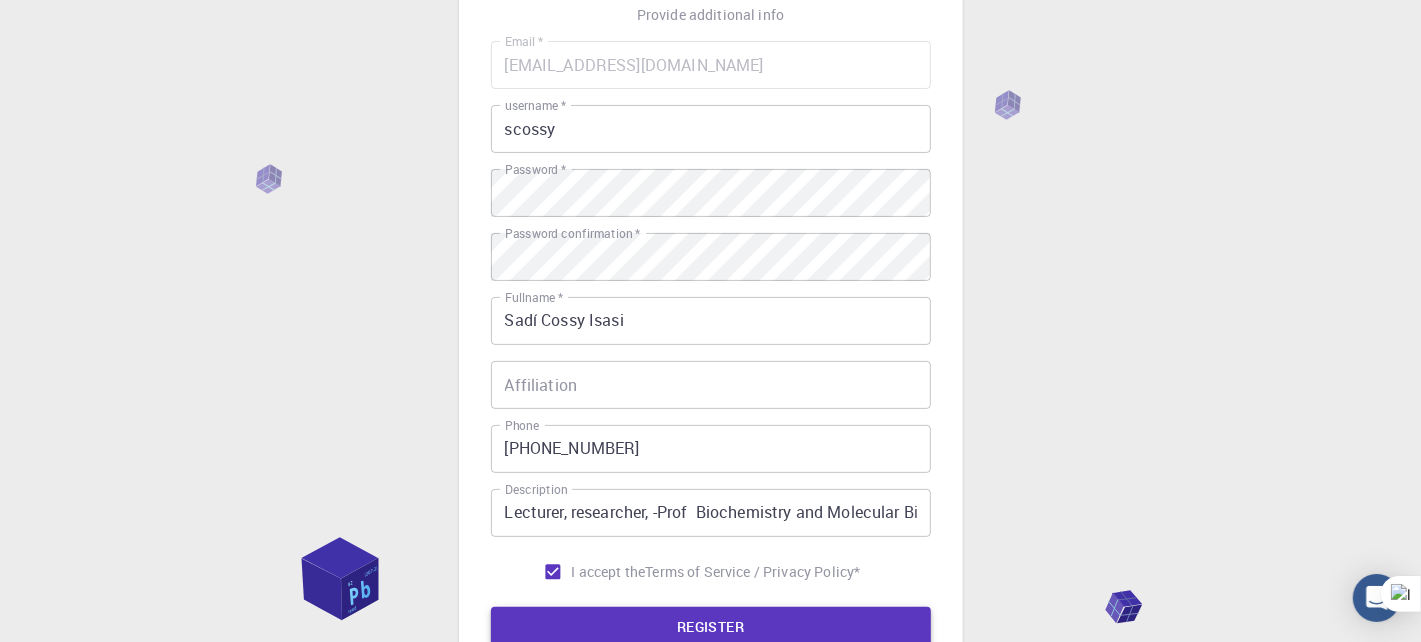 scroll, scrollTop: 376, scrollLeft: 0, axis: vertical 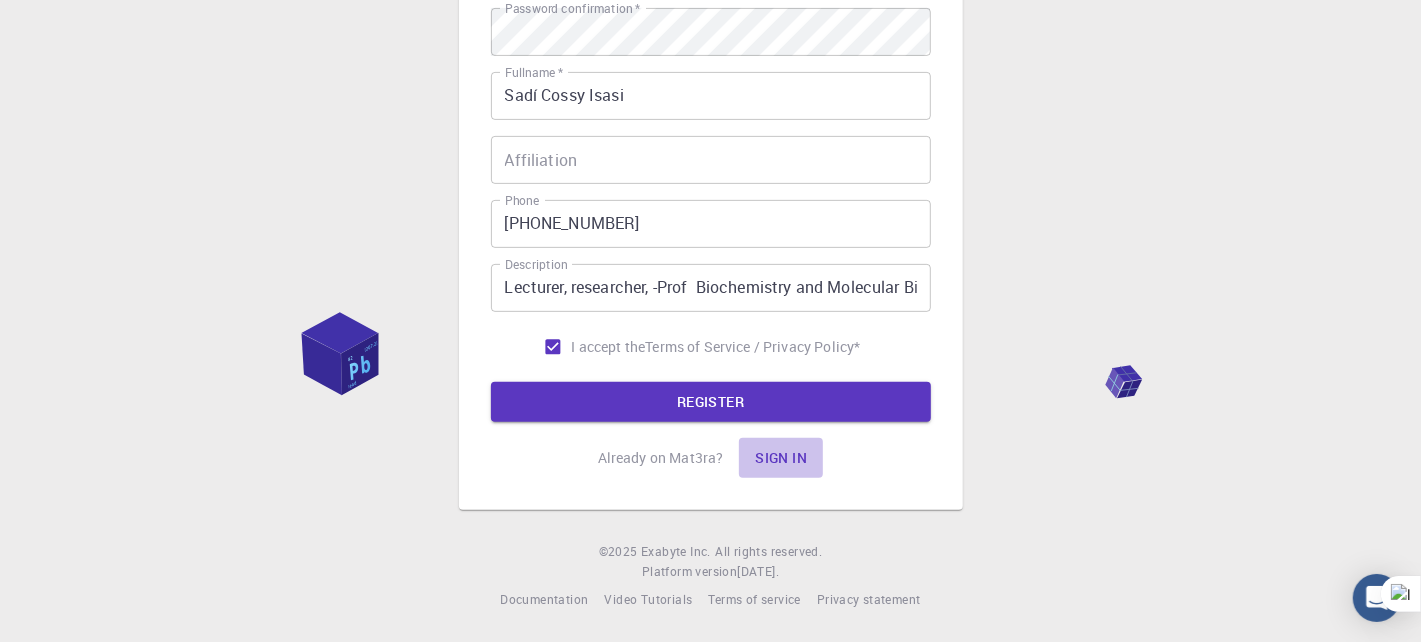 click on "Sign in" at bounding box center (781, 458) 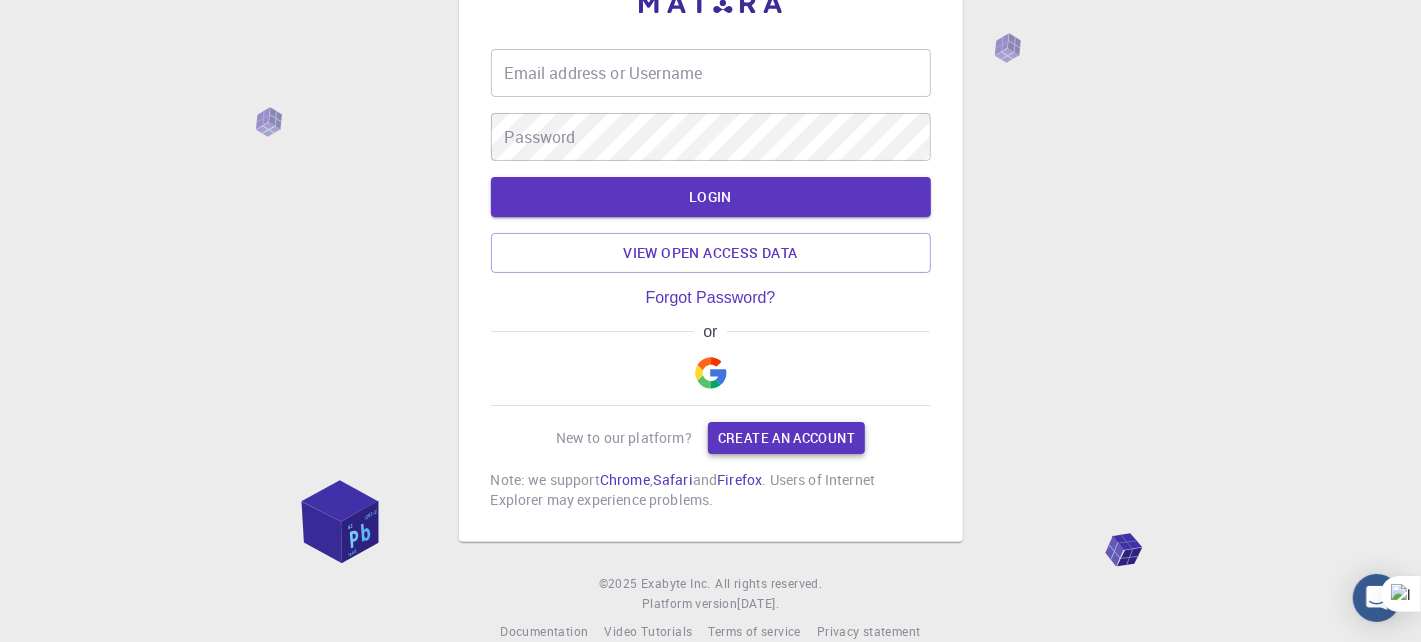 scroll, scrollTop: 103, scrollLeft: 0, axis: vertical 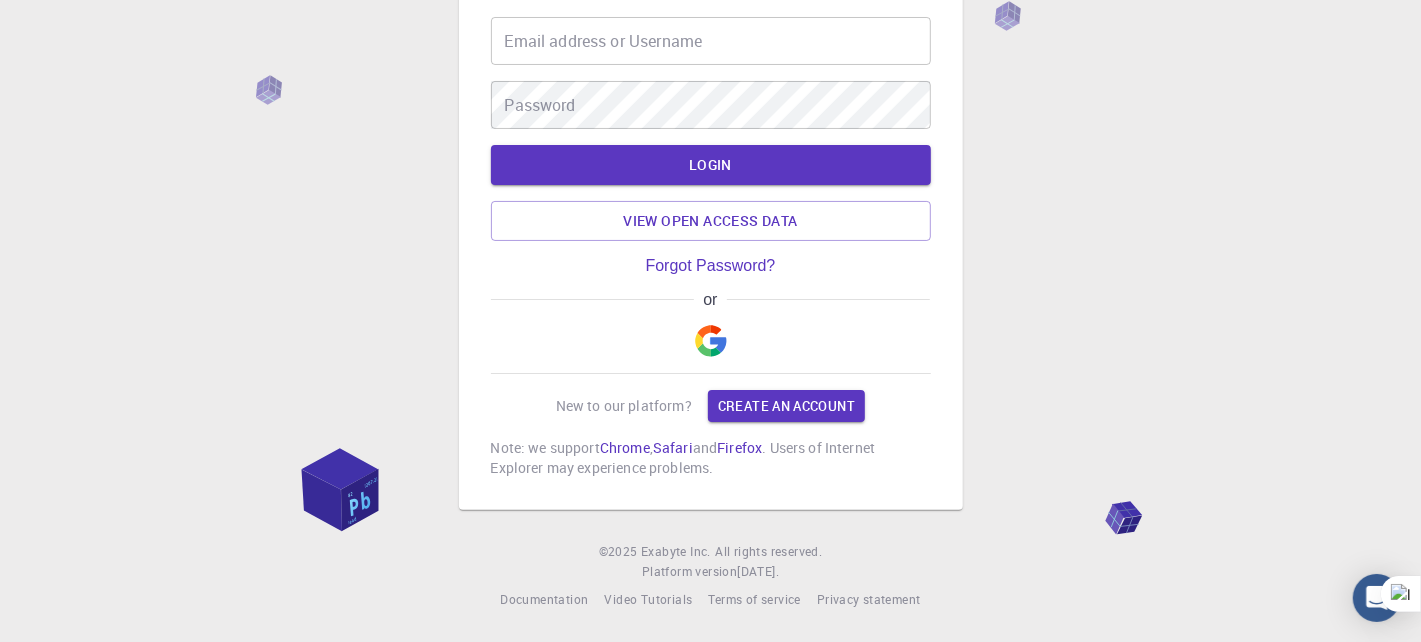click on "Email address or Username" at bounding box center [711, 41] 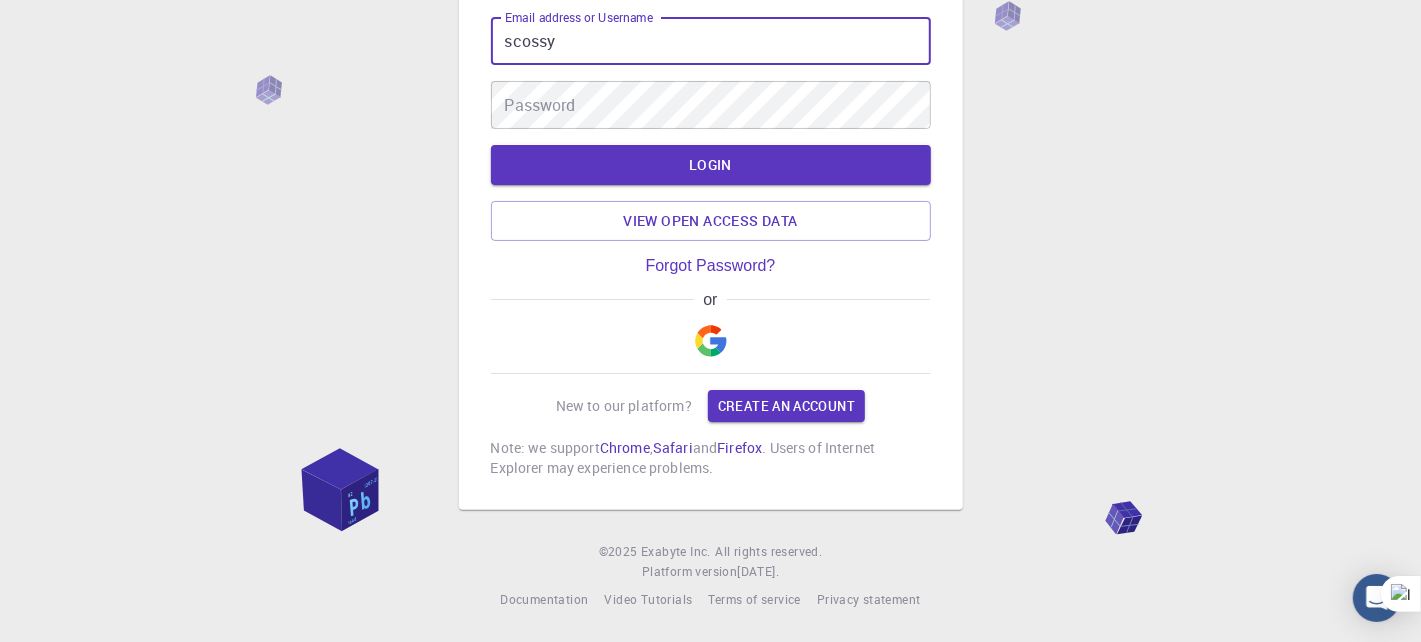type on "scossy" 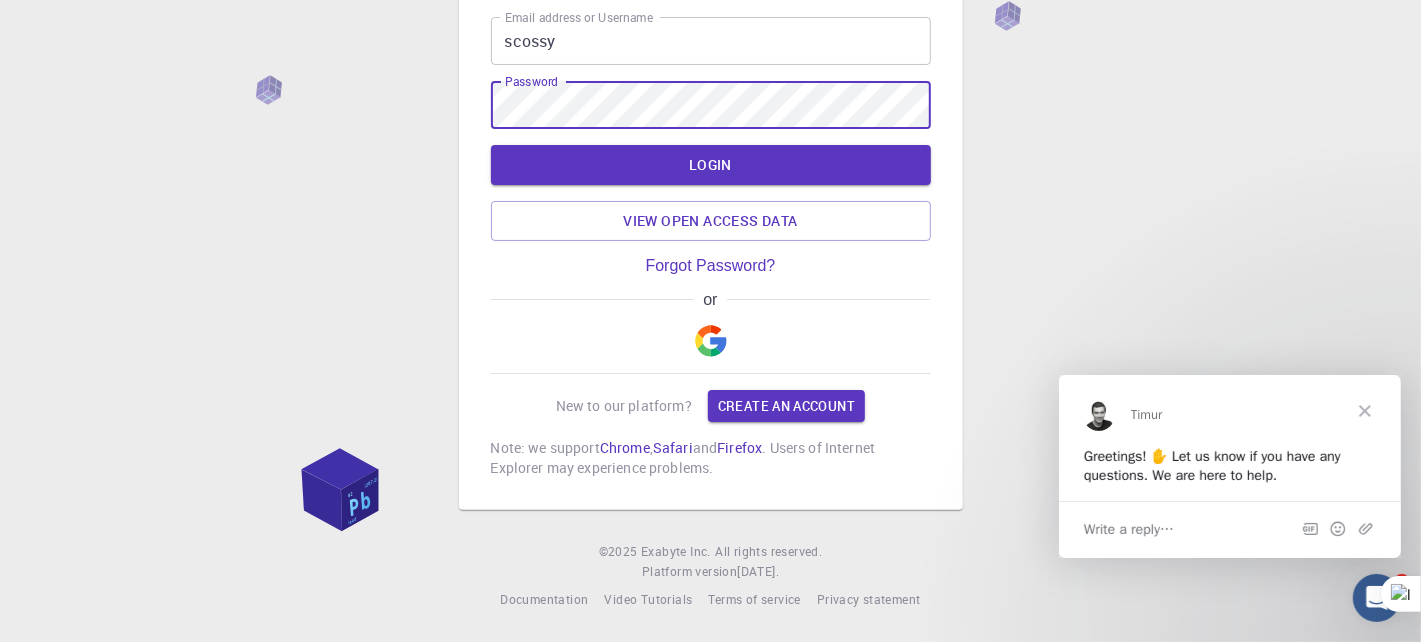 scroll, scrollTop: 0, scrollLeft: 0, axis: both 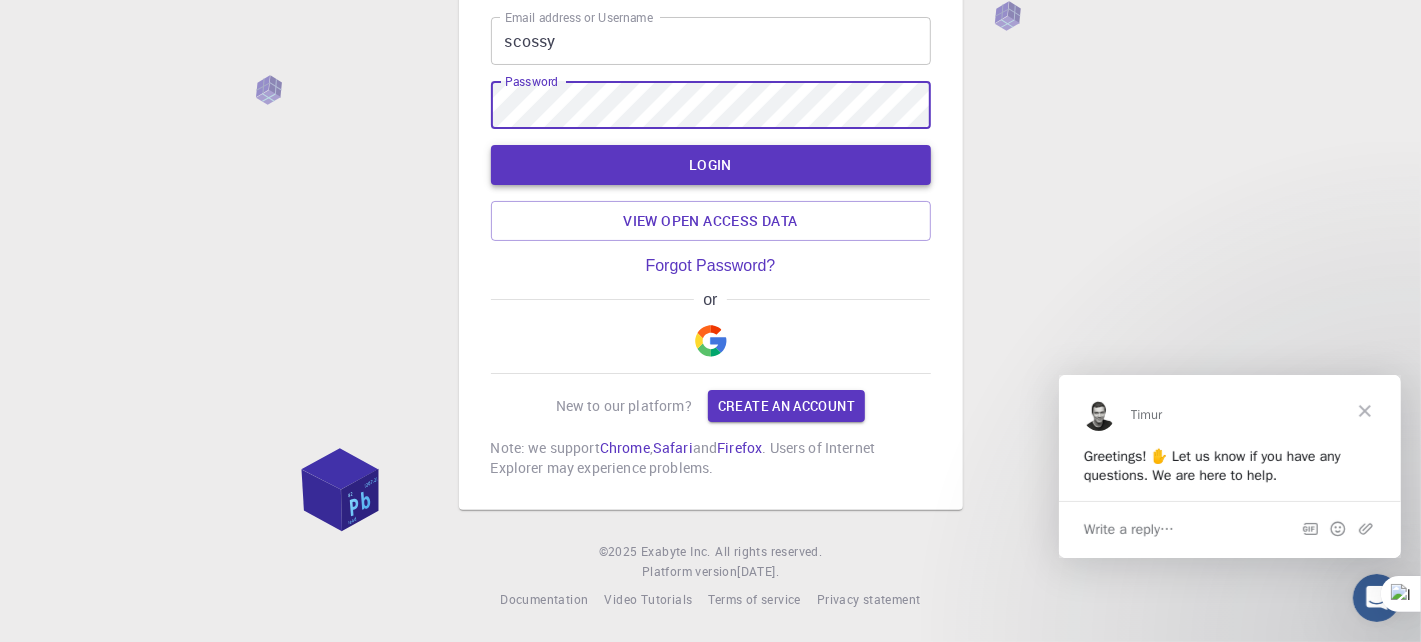 click on "LOGIN" at bounding box center [711, 165] 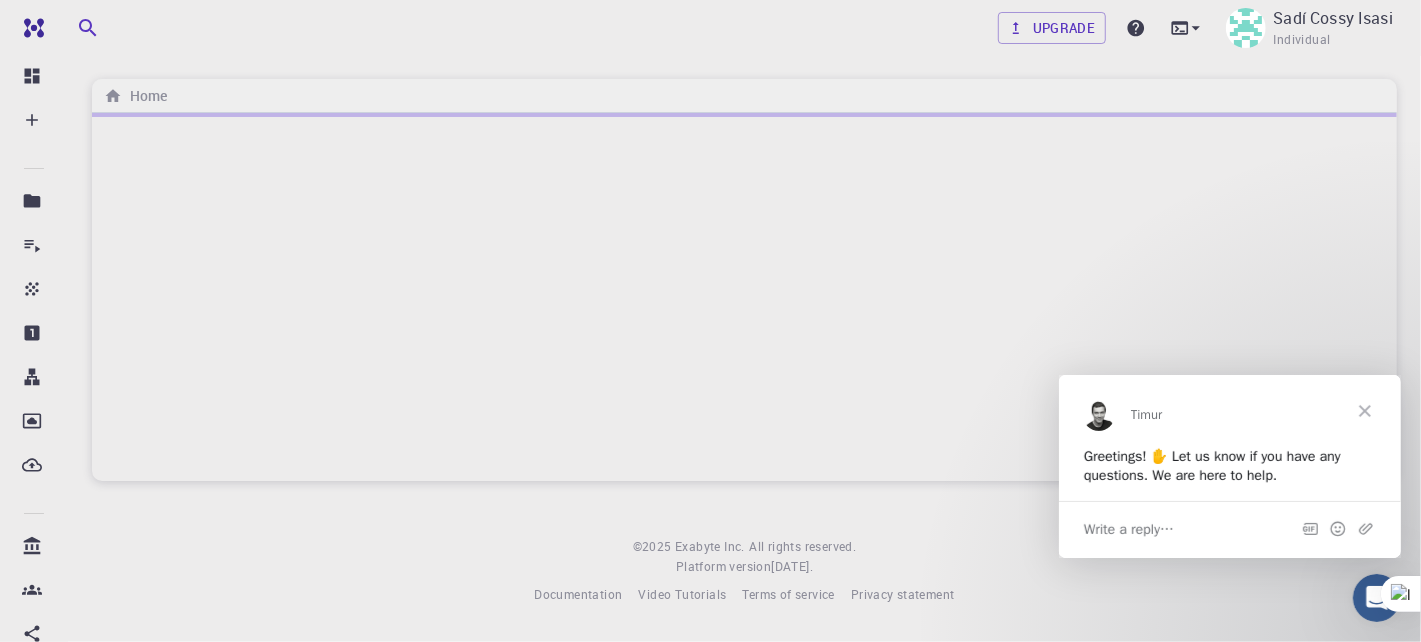 scroll, scrollTop: 0, scrollLeft: 0, axis: both 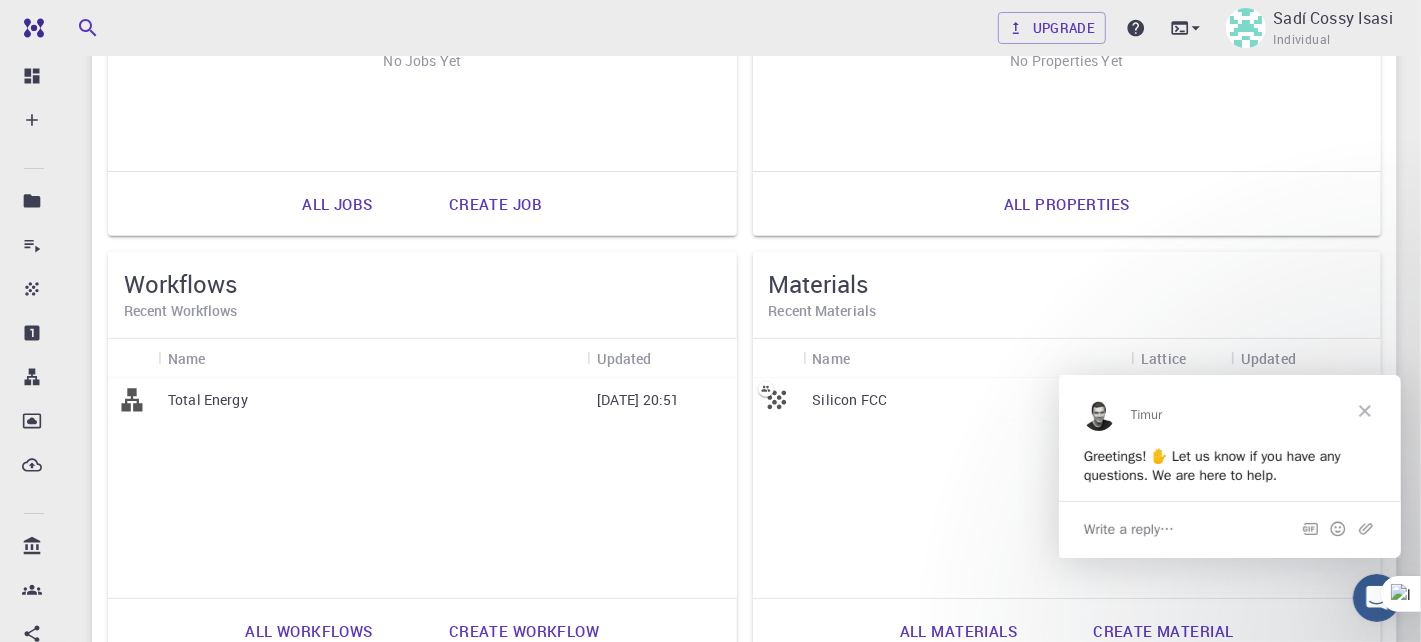 click on "Create job" at bounding box center (495, 204) 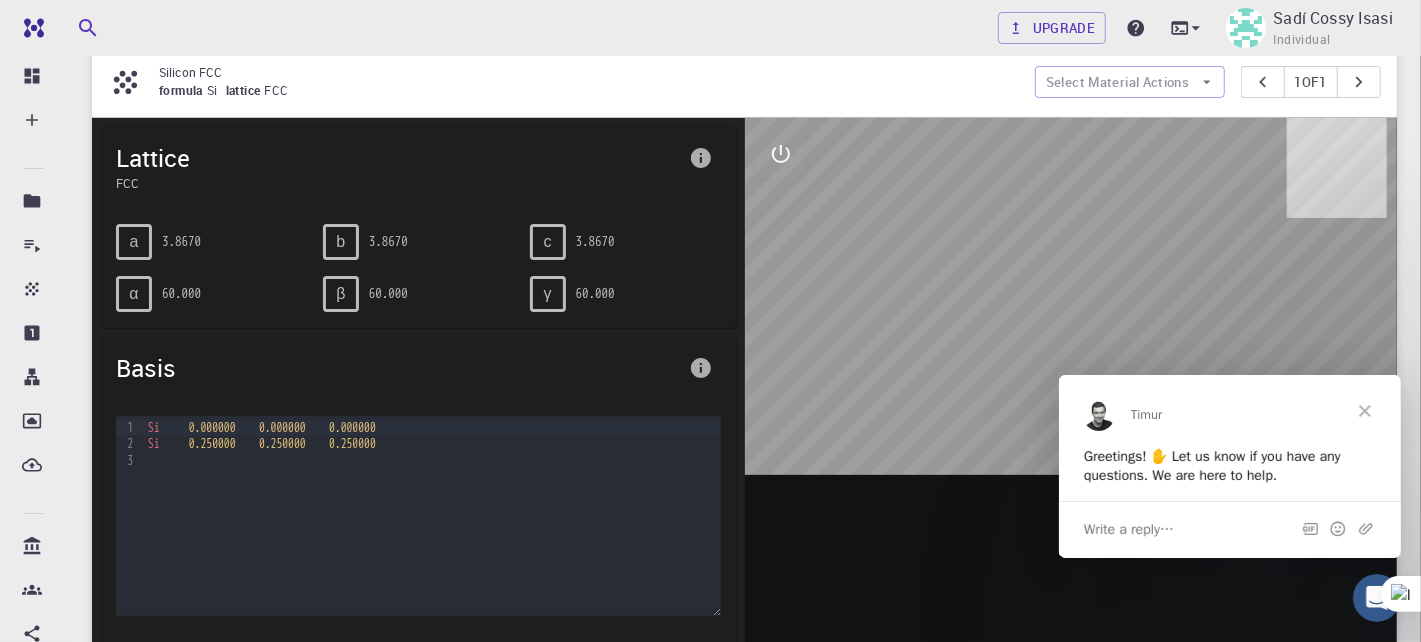 scroll, scrollTop: 200, scrollLeft: 0, axis: vertical 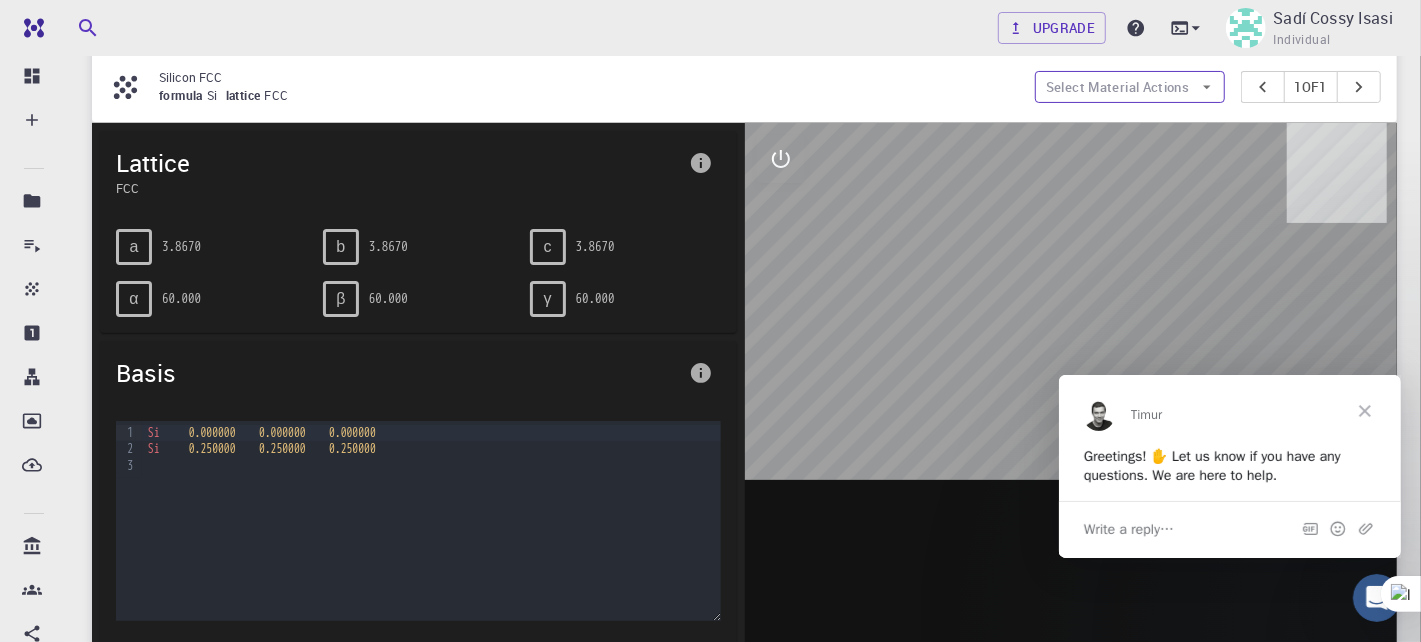click 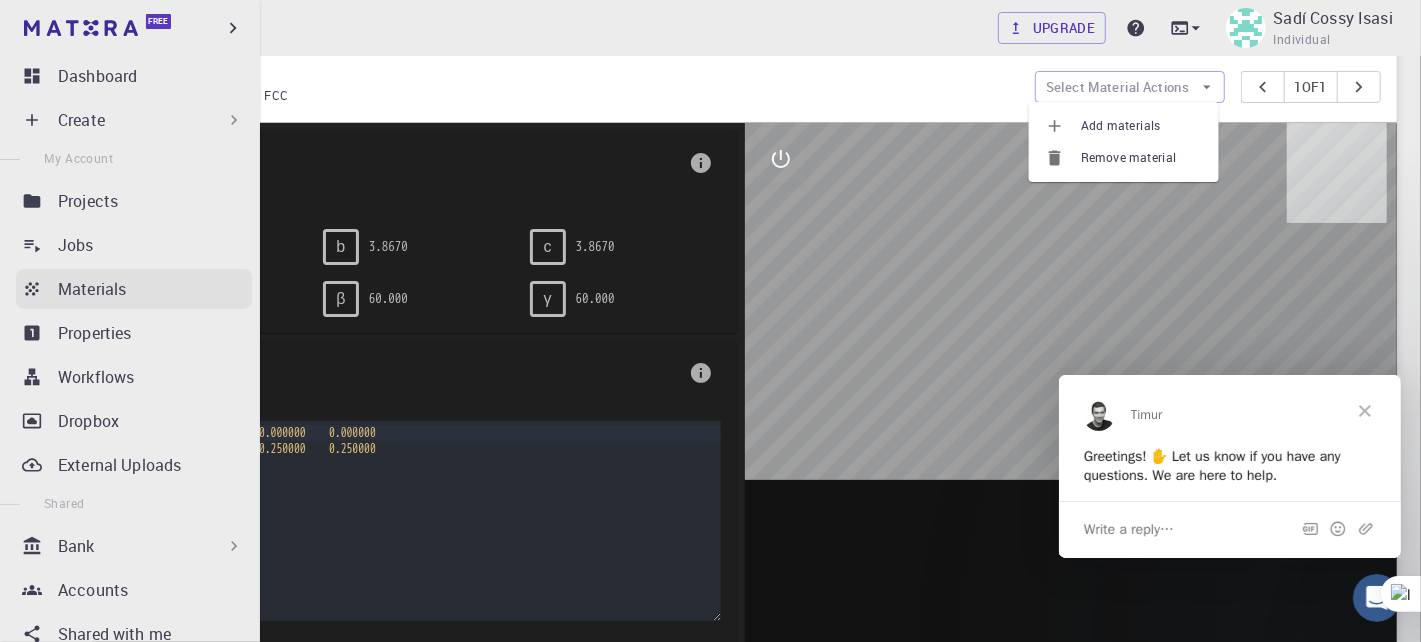 click on "Materials" at bounding box center [92, 289] 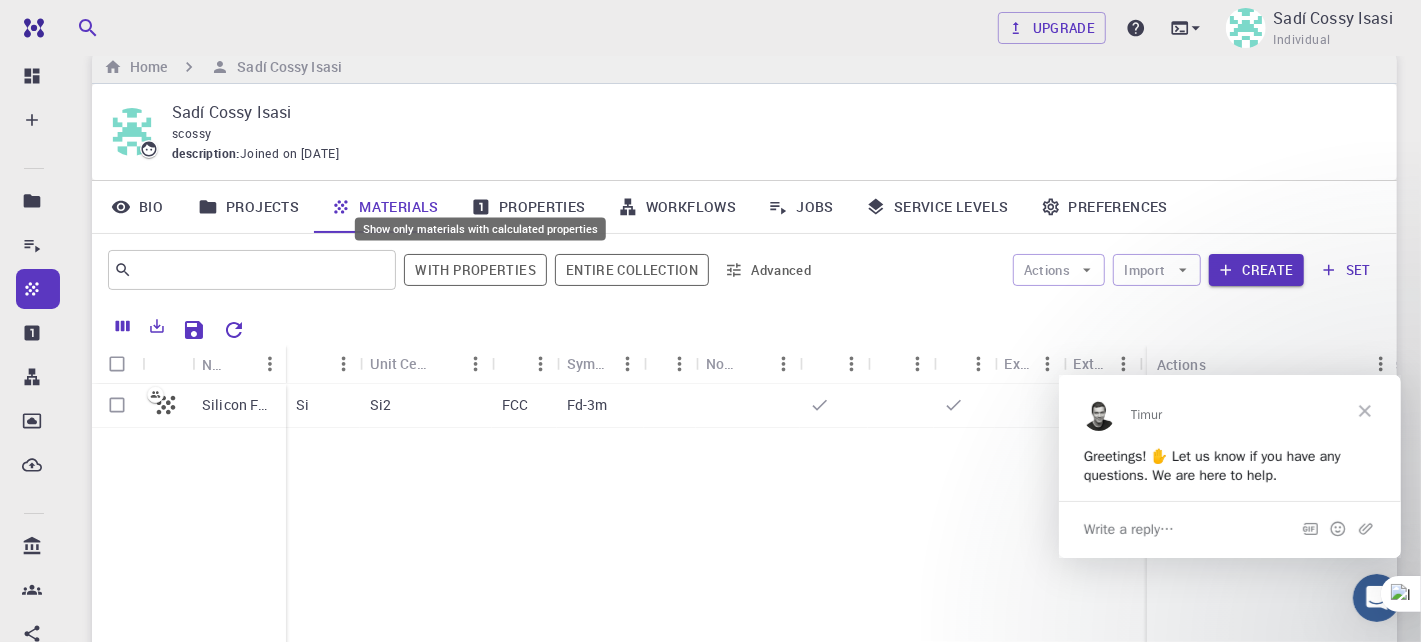 scroll, scrollTop: 0, scrollLeft: 0, axis: both 